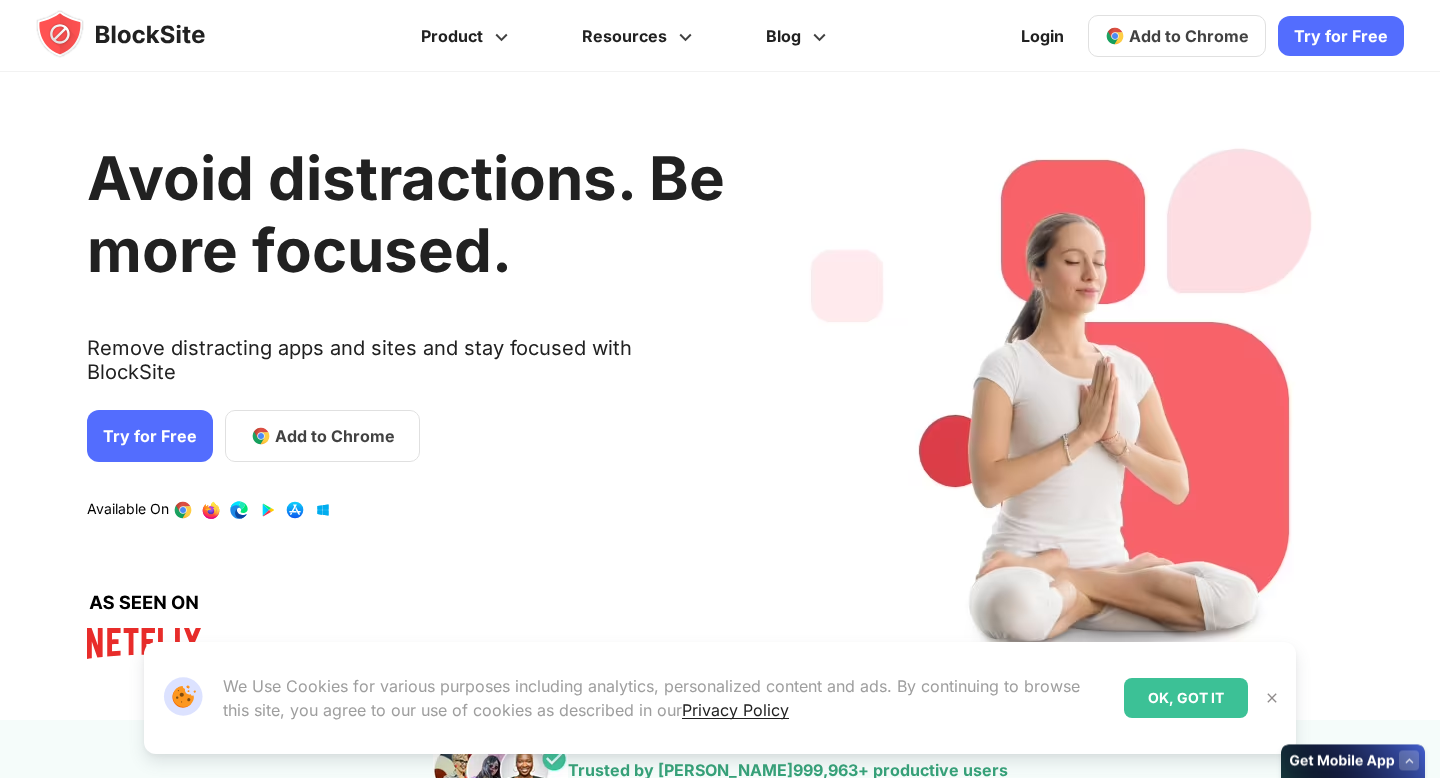 scroll, scrollTop: 0, scrollLeft: 0, axis: both 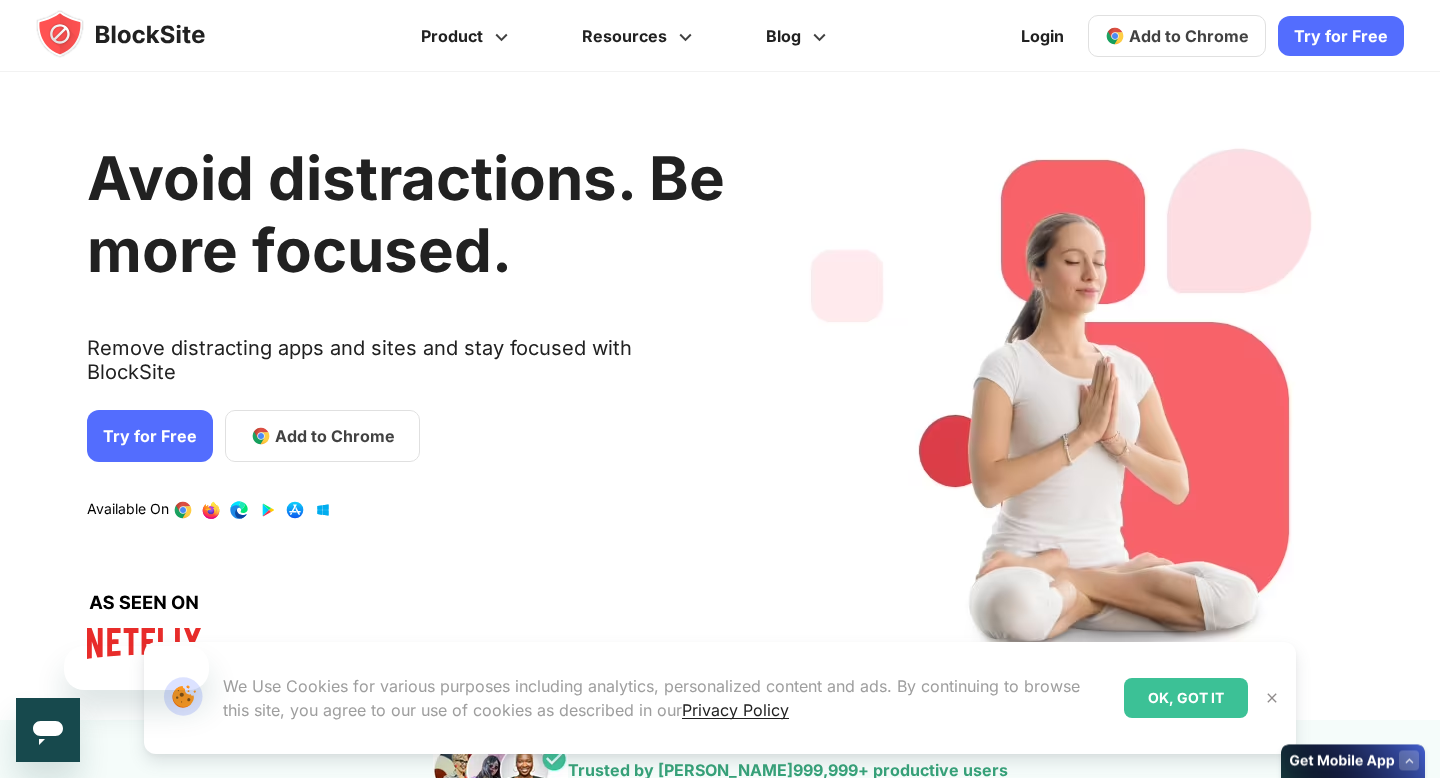 click on "Try for Free" at bounding box center (1341, 36) 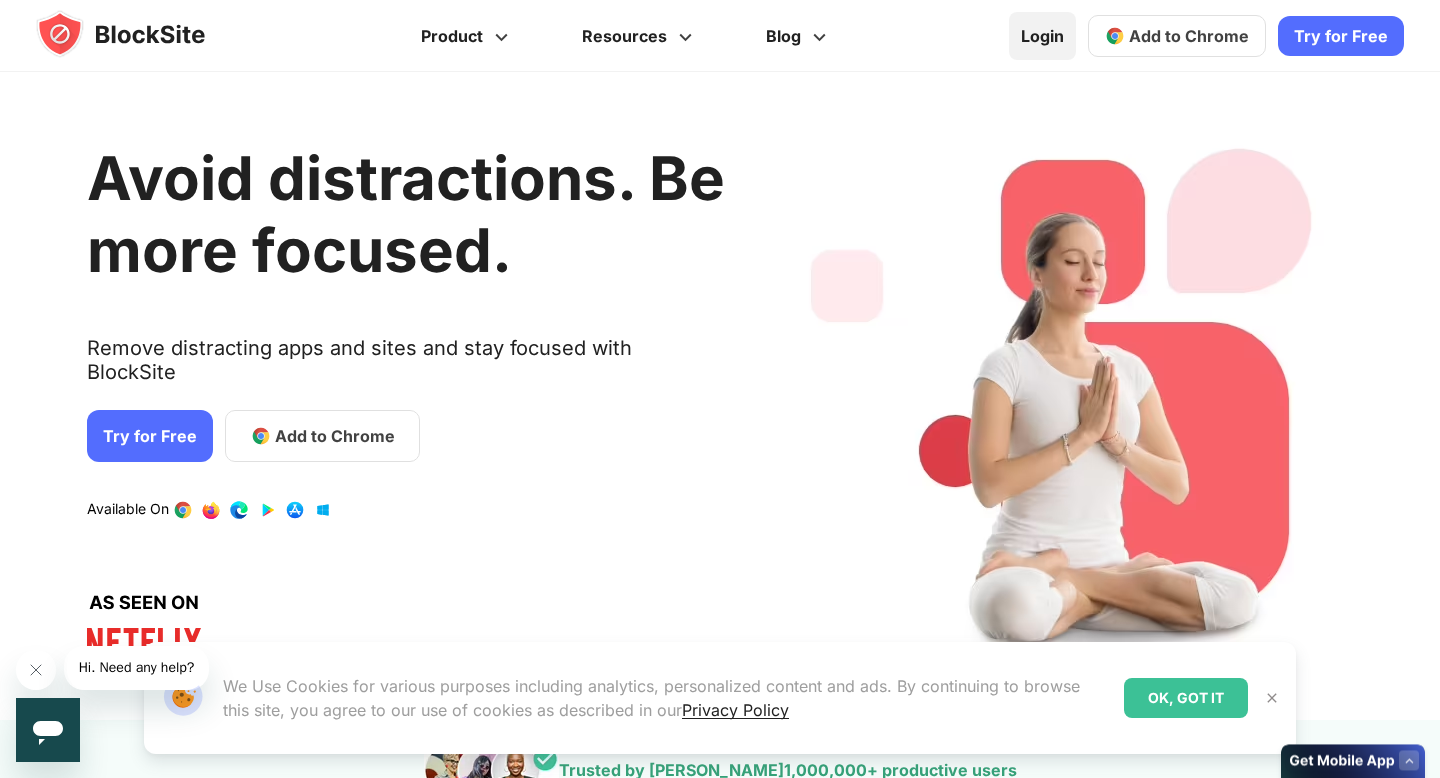 click on "Login" at bounding box center [1042, 36] 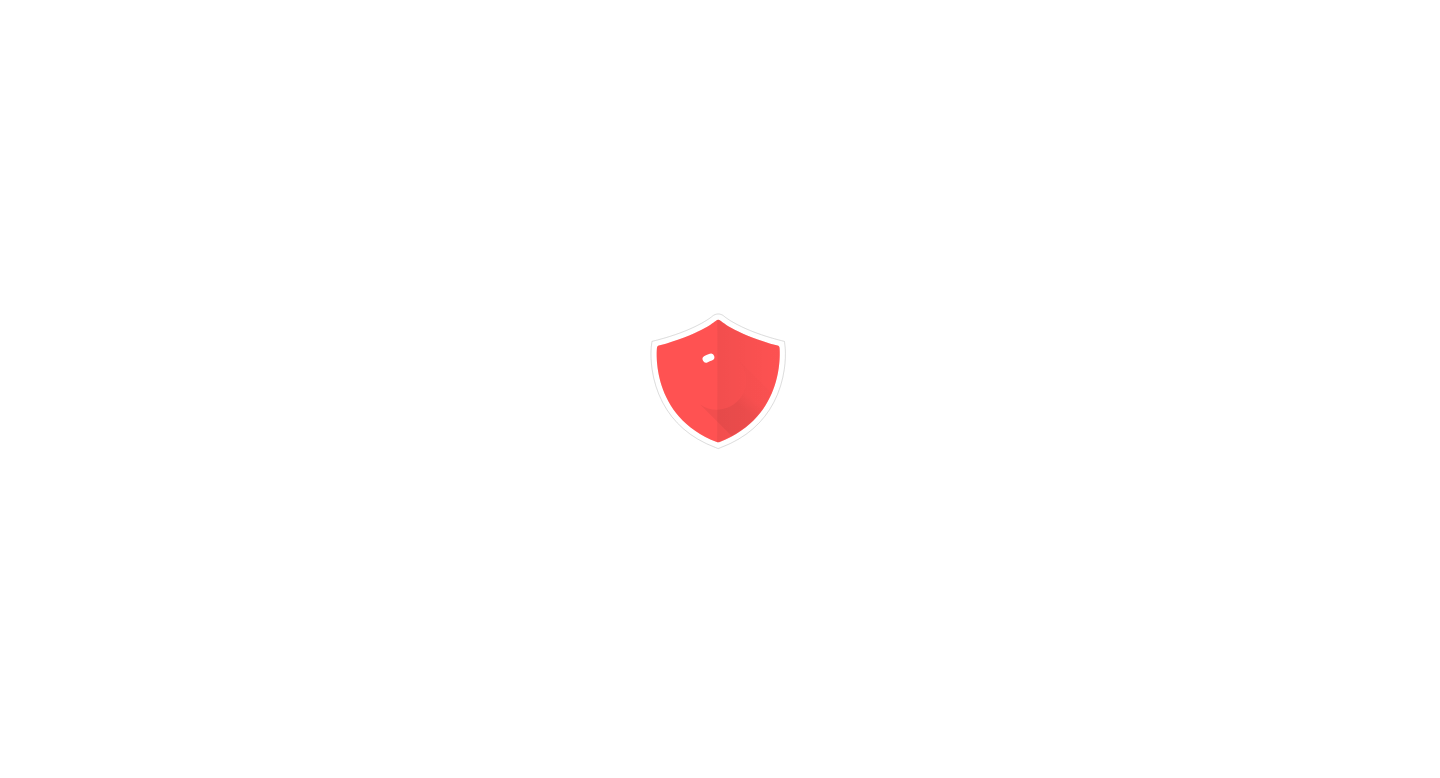 scroll, scrollTop: 0, scrollLeft: 0, axis: both 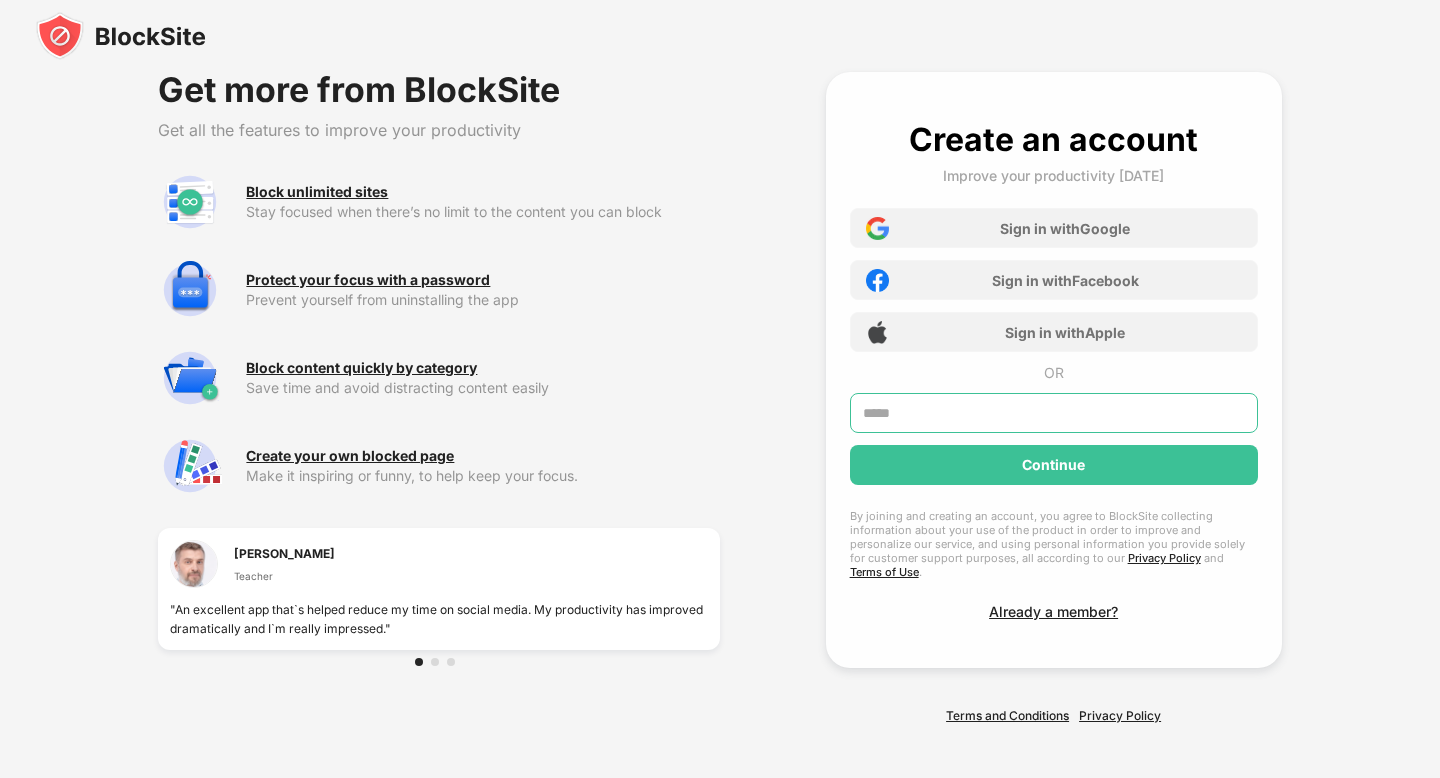 click at bounding box center [1054, 413] 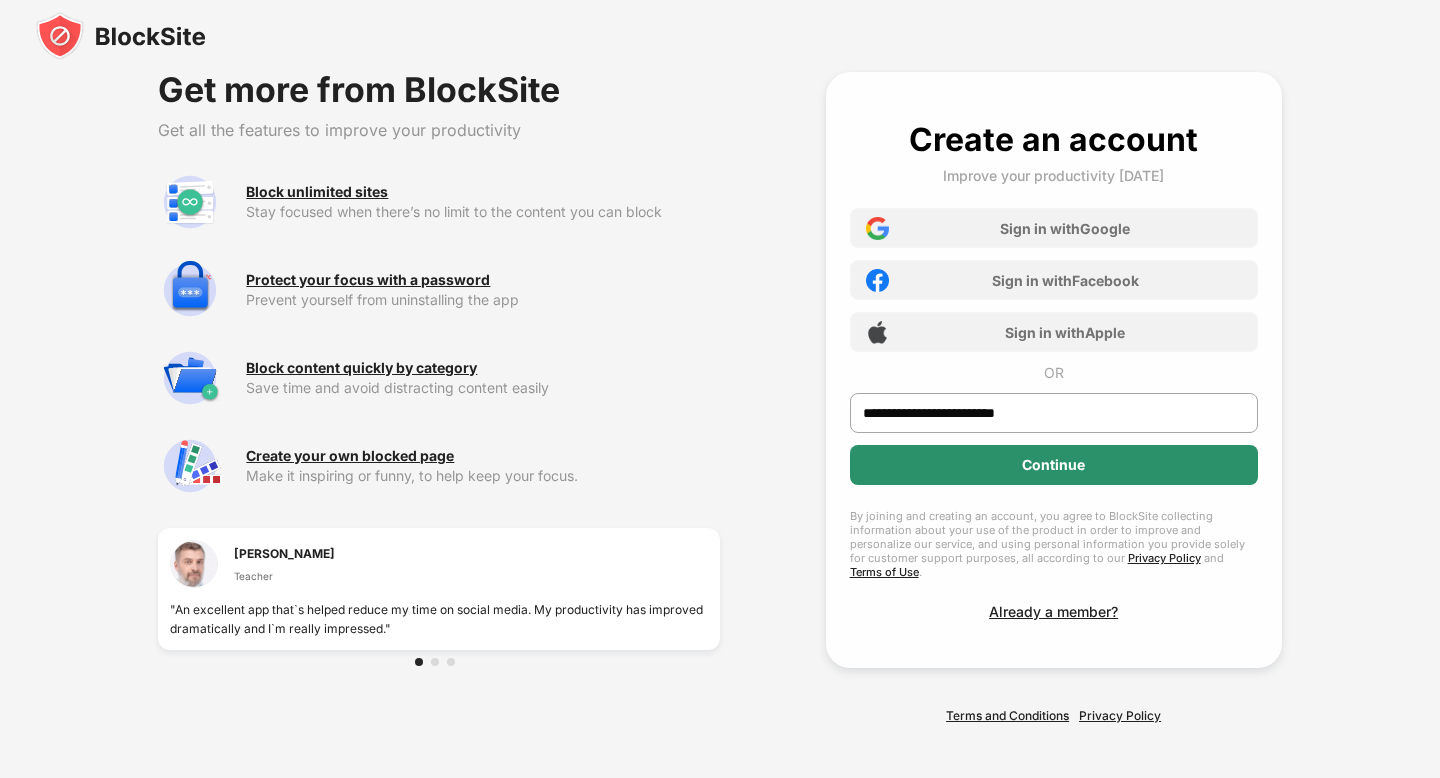 click on "Continue" at bounding box center [1054, 465] 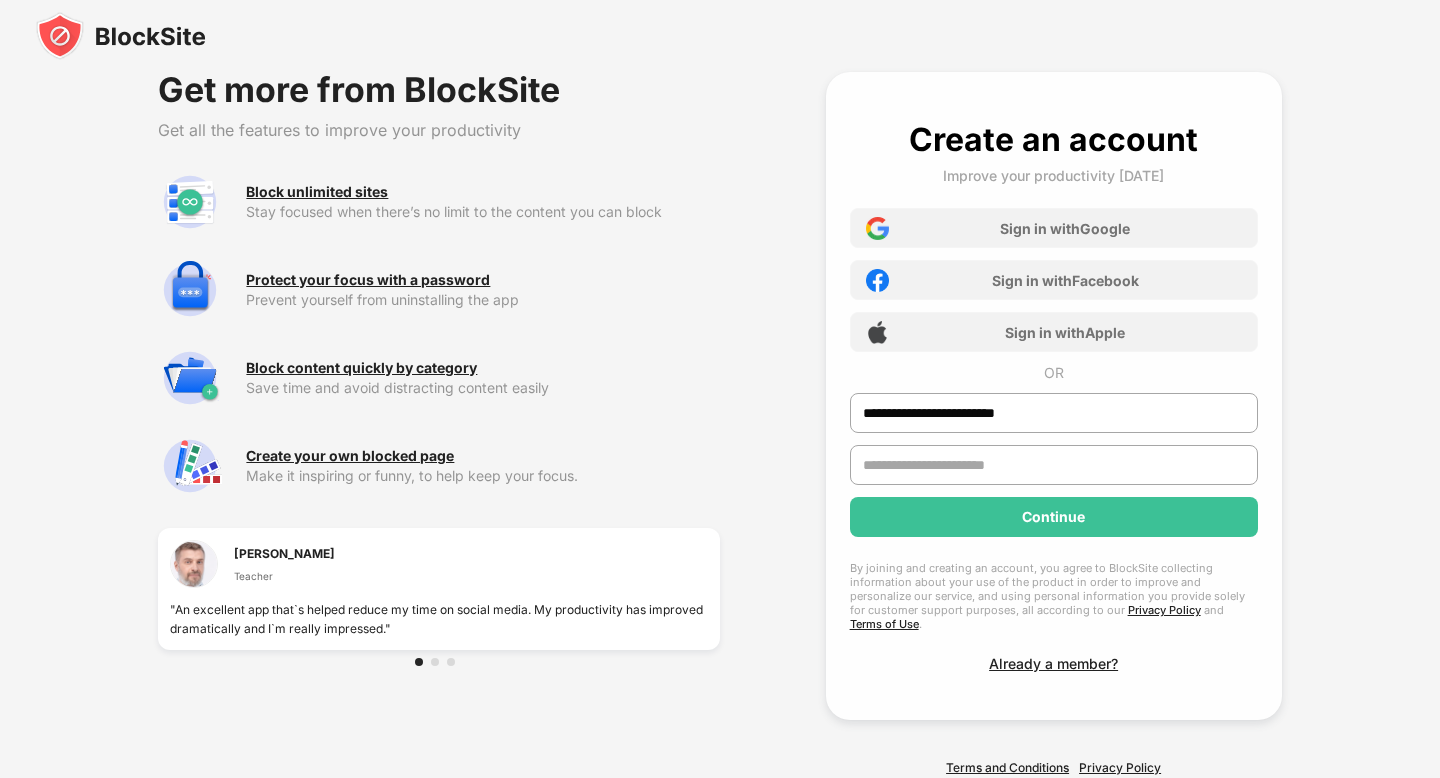 click at bounding box center [1054, 465] 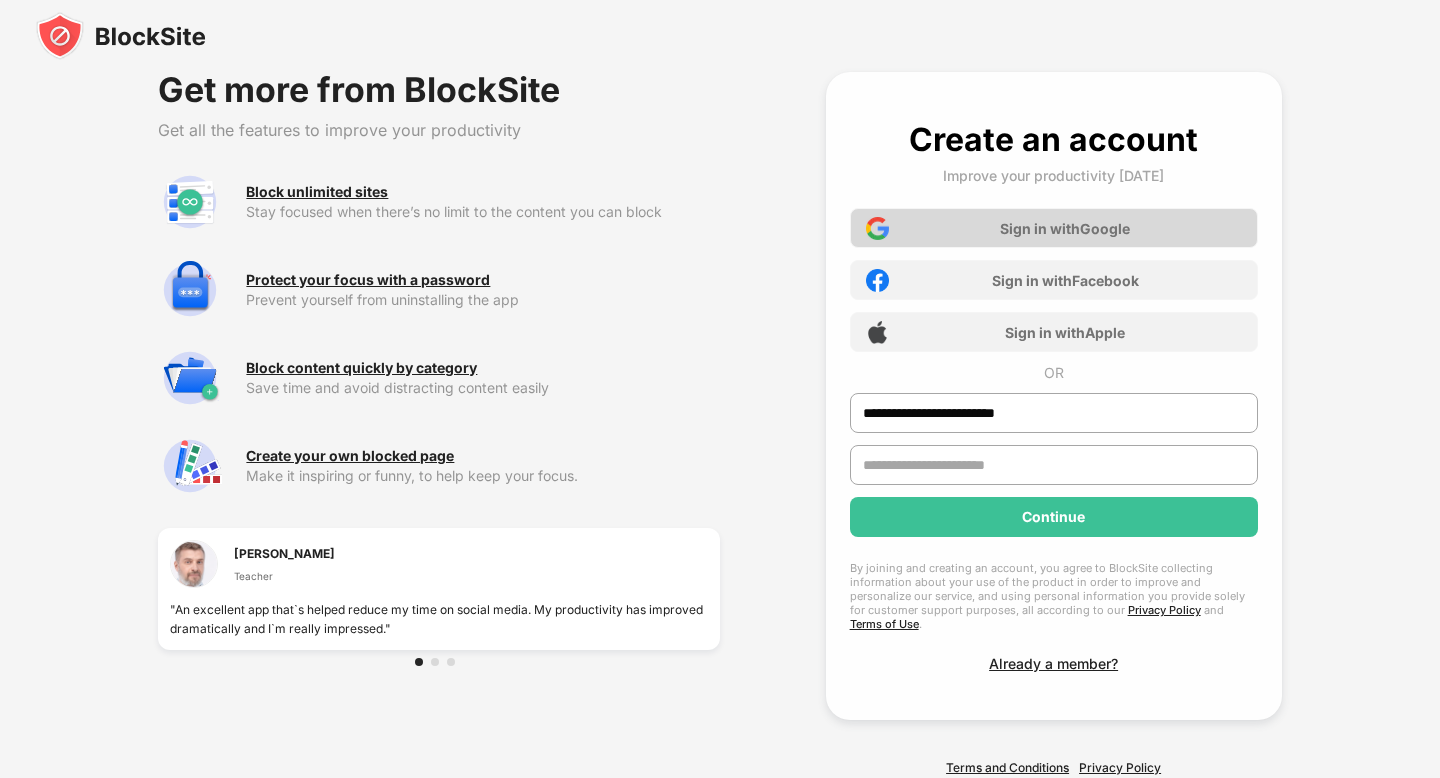 click on "Sign in with  Google" at bounding box center (1054, 228) 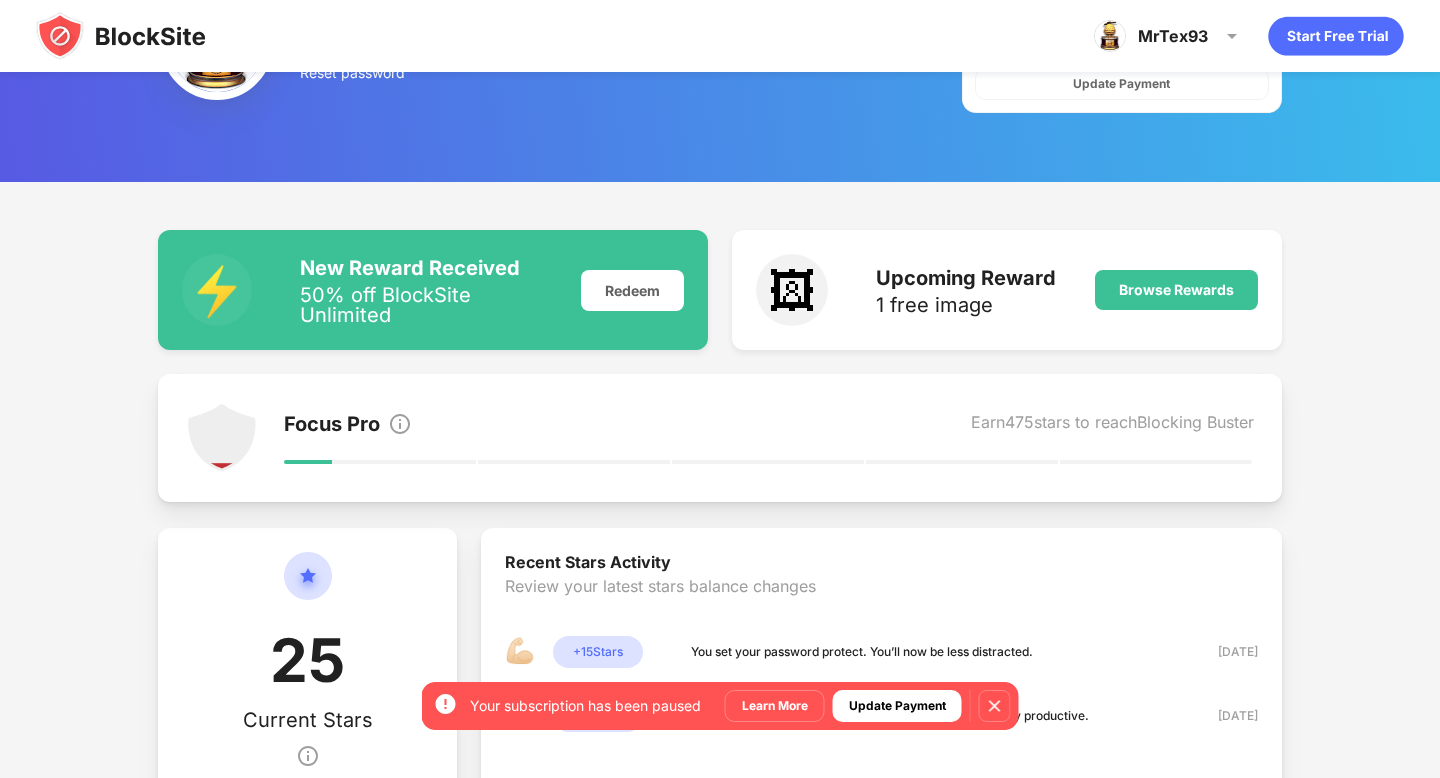 scroll, scrollTop: 0, scrollLeft: 0, axis: both 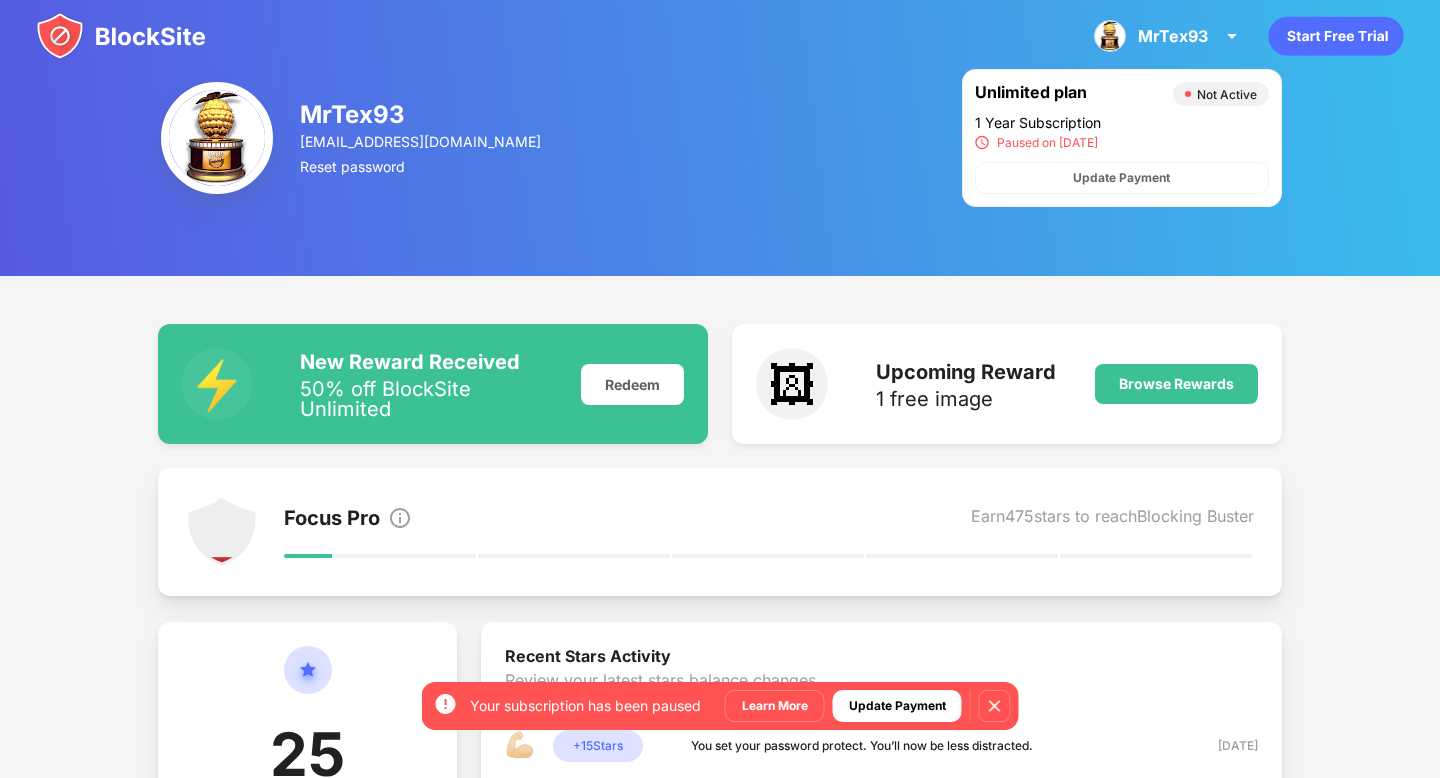 drag, startPoint x: 1384, startPoint y: 168, endPoint x: 1378, endPoint y: 155, distance: 14.3178215 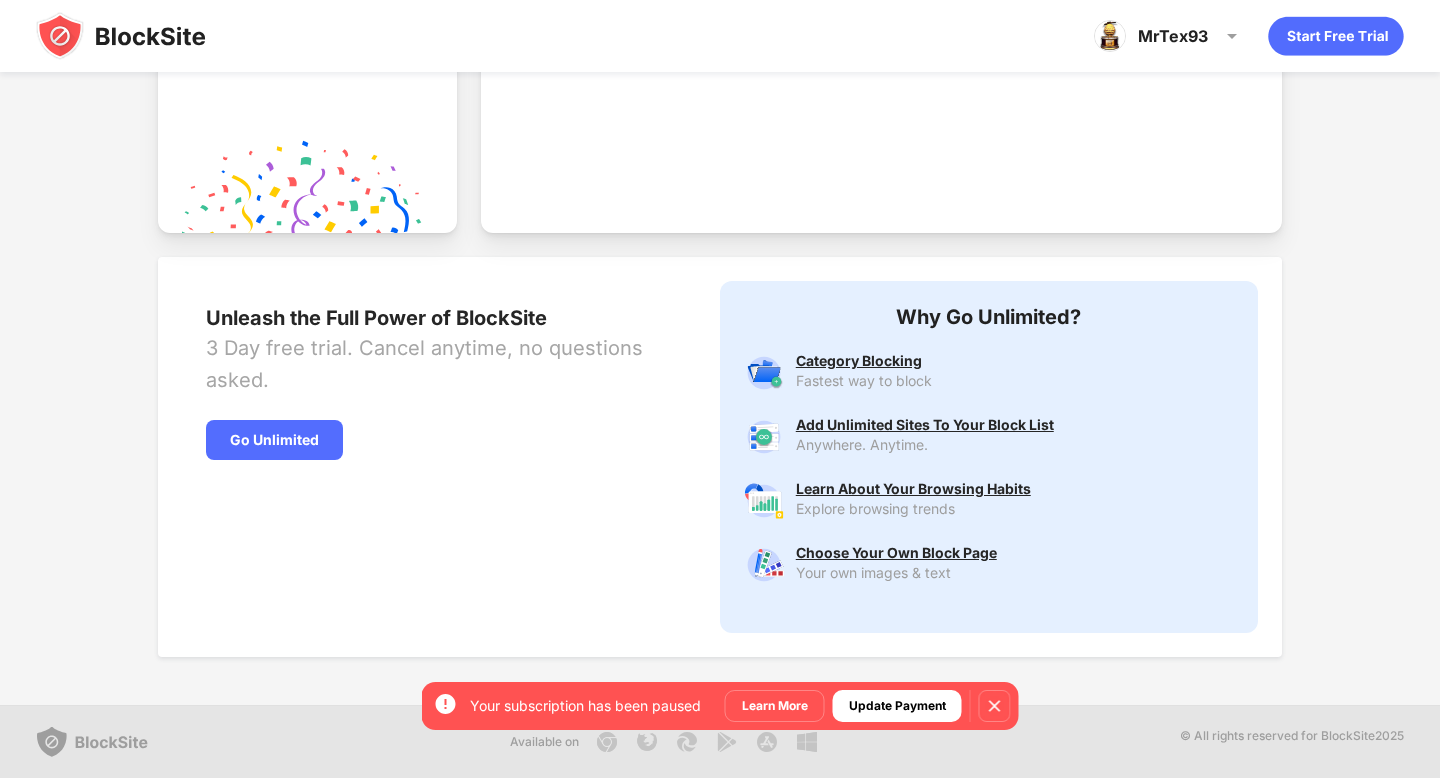 scroll, scrollTop: 0, scrollLeft: 0, axis: both 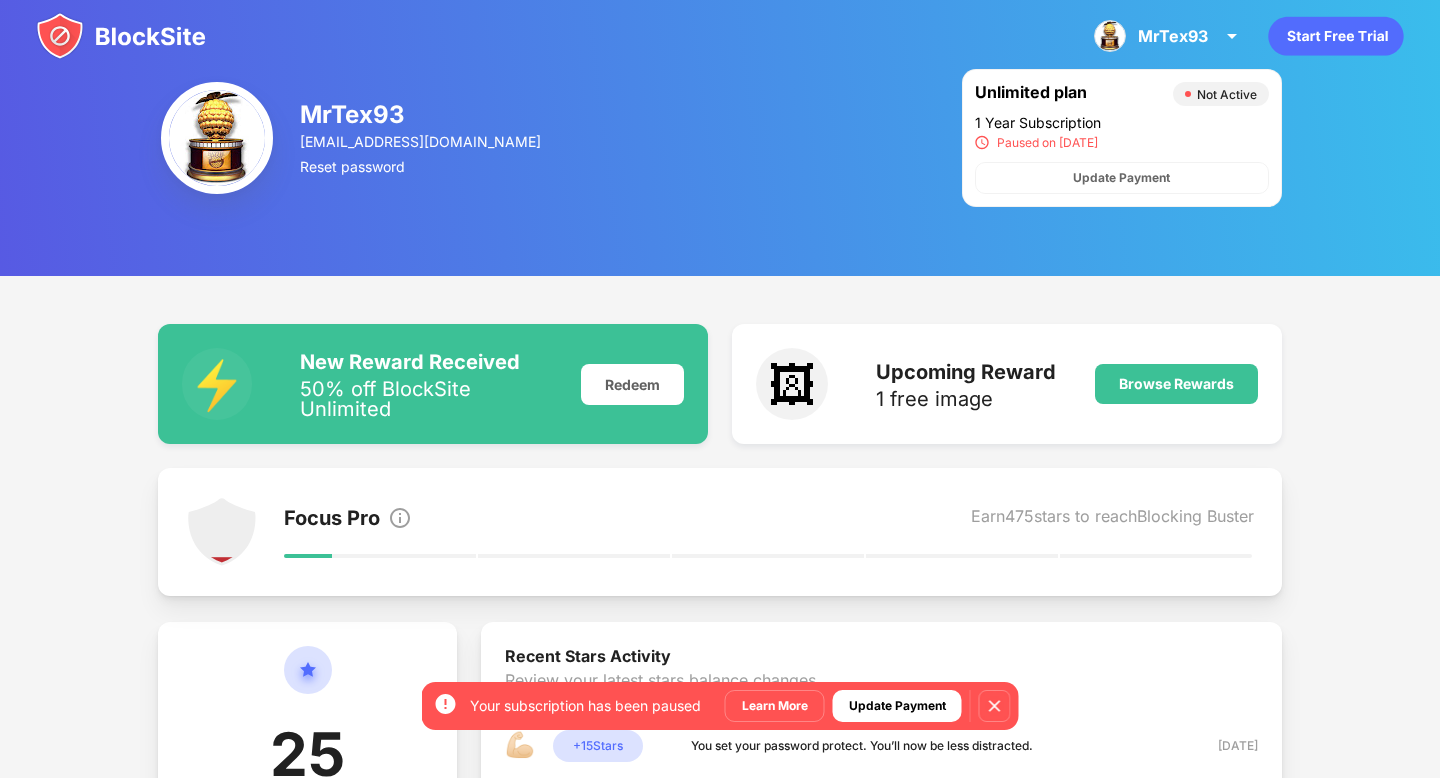 drag, startPoint x: 1439, startPoint y: 193, endPoint x: 1281, endPoint y: -1, distance: 250.19992 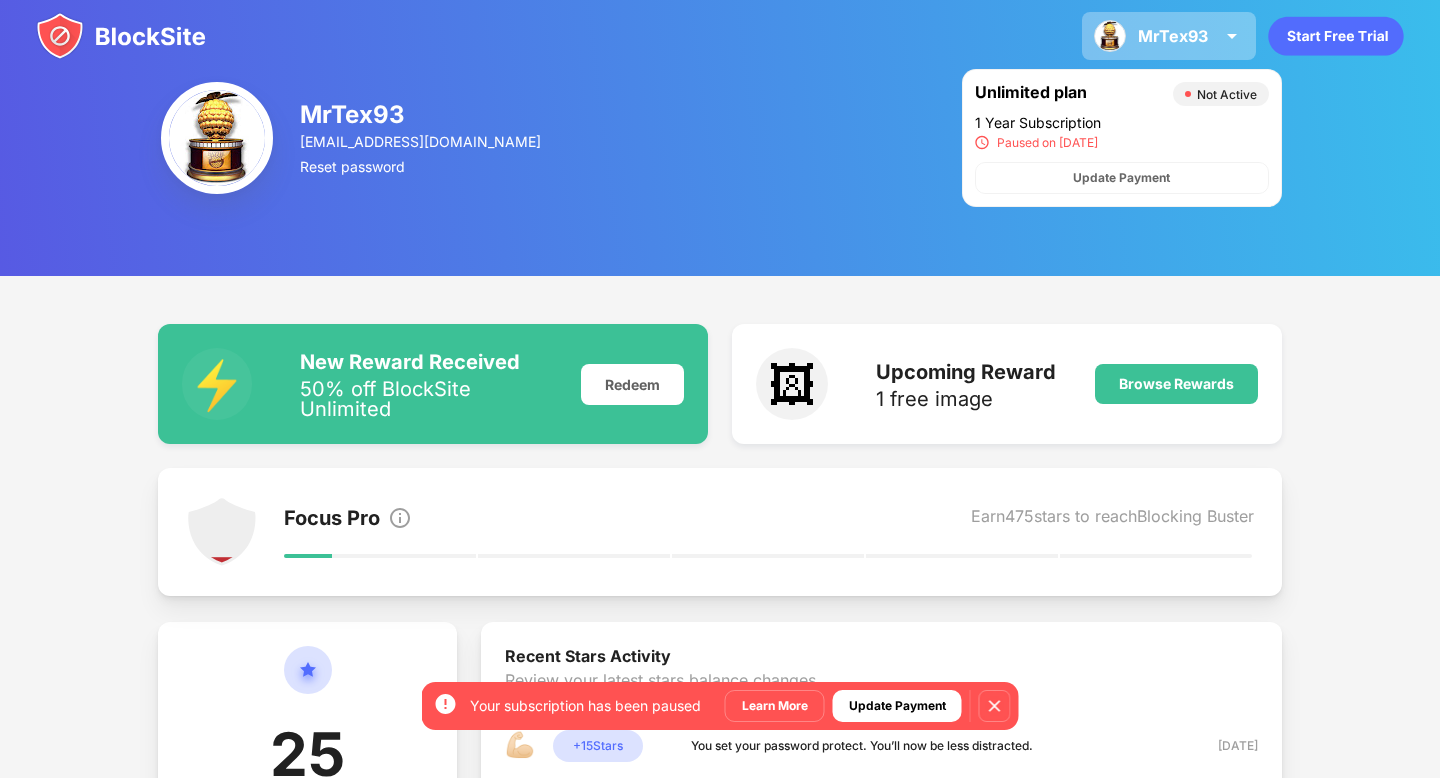 click at bounding box center (1232, 36) 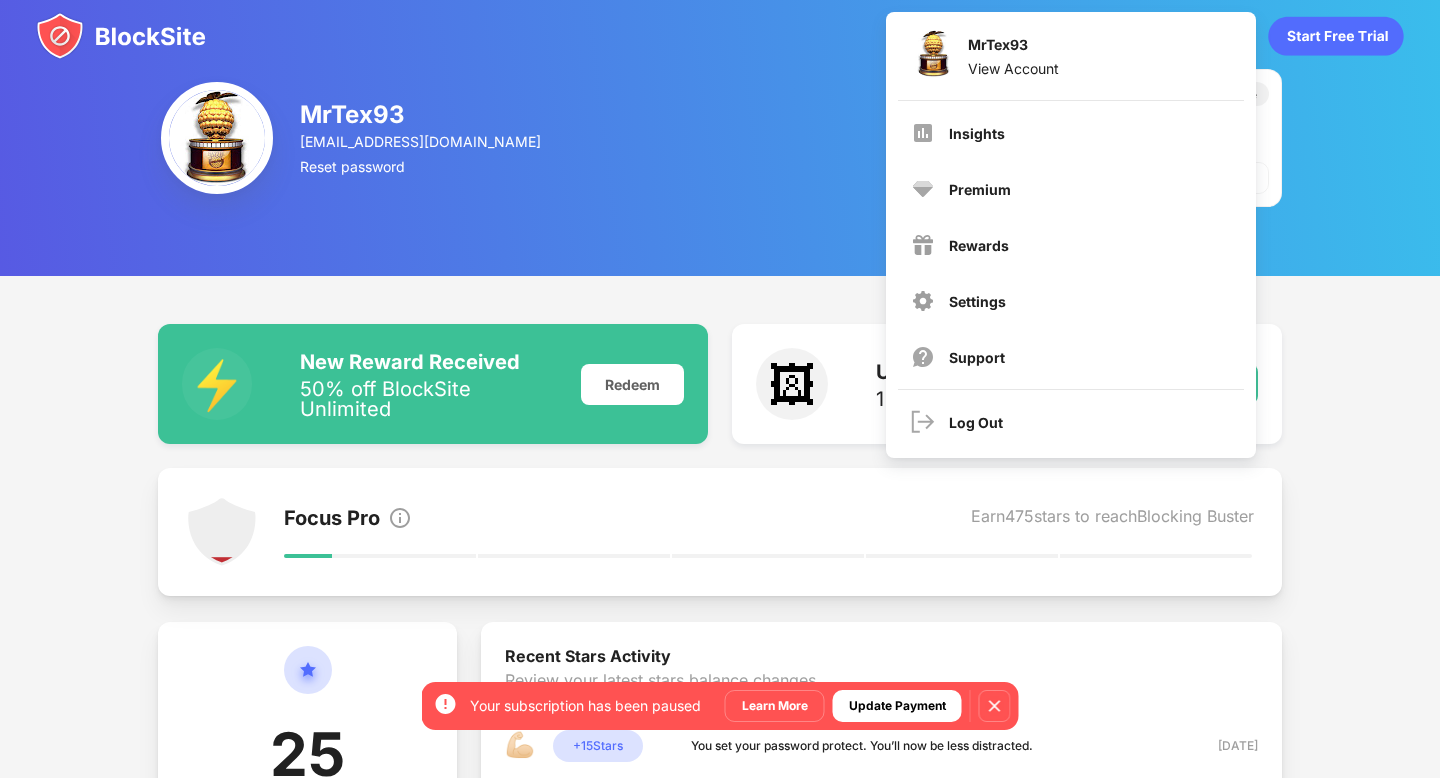 click on "MrTex93 [EMAIL_ADDRESS][DOMAIN_NAME] Reset password Unlimited plan Not Active 1 Year Subscription Paused on [DATE] Update Payment" at bounding box center (720, 138) 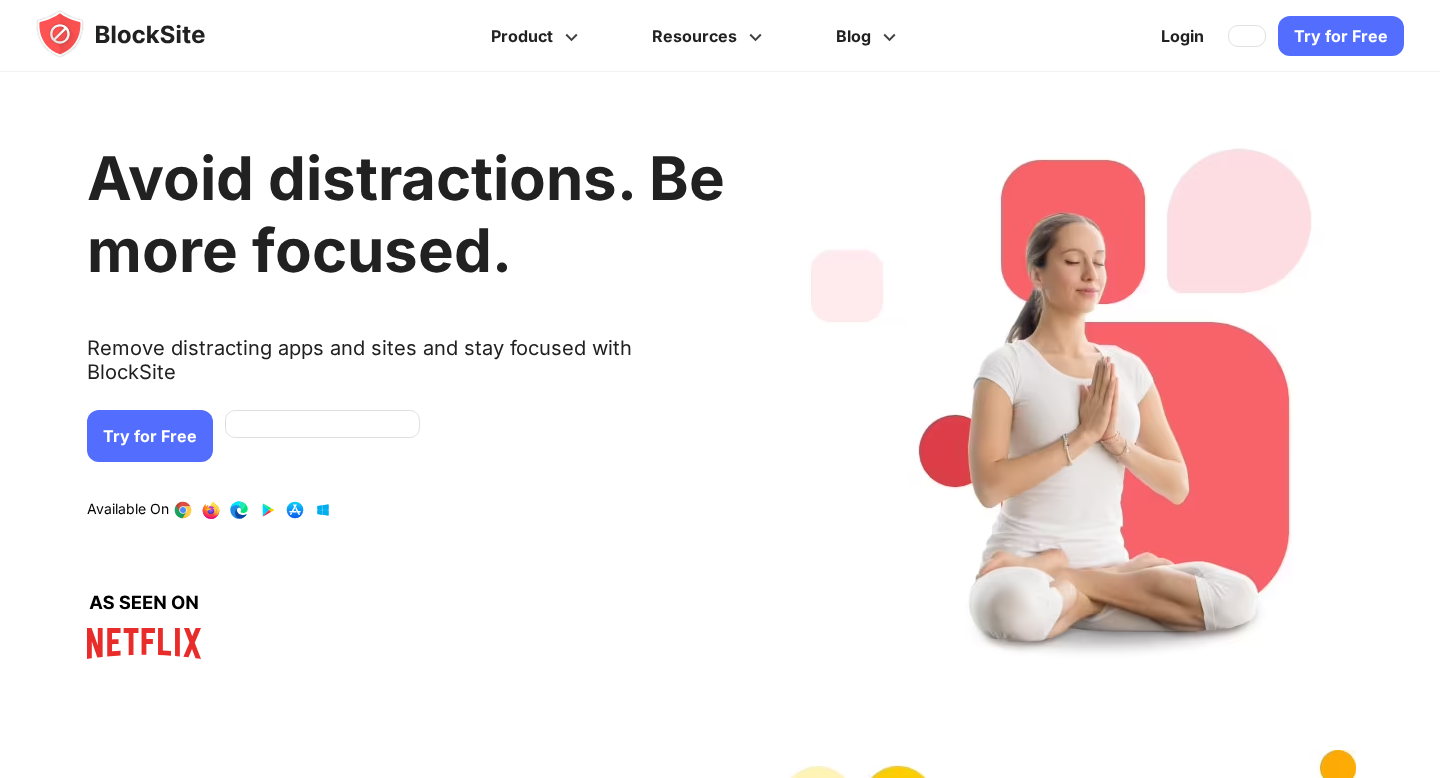 scroll, scrollTop: 0, scrollLeft: 0, axis: both 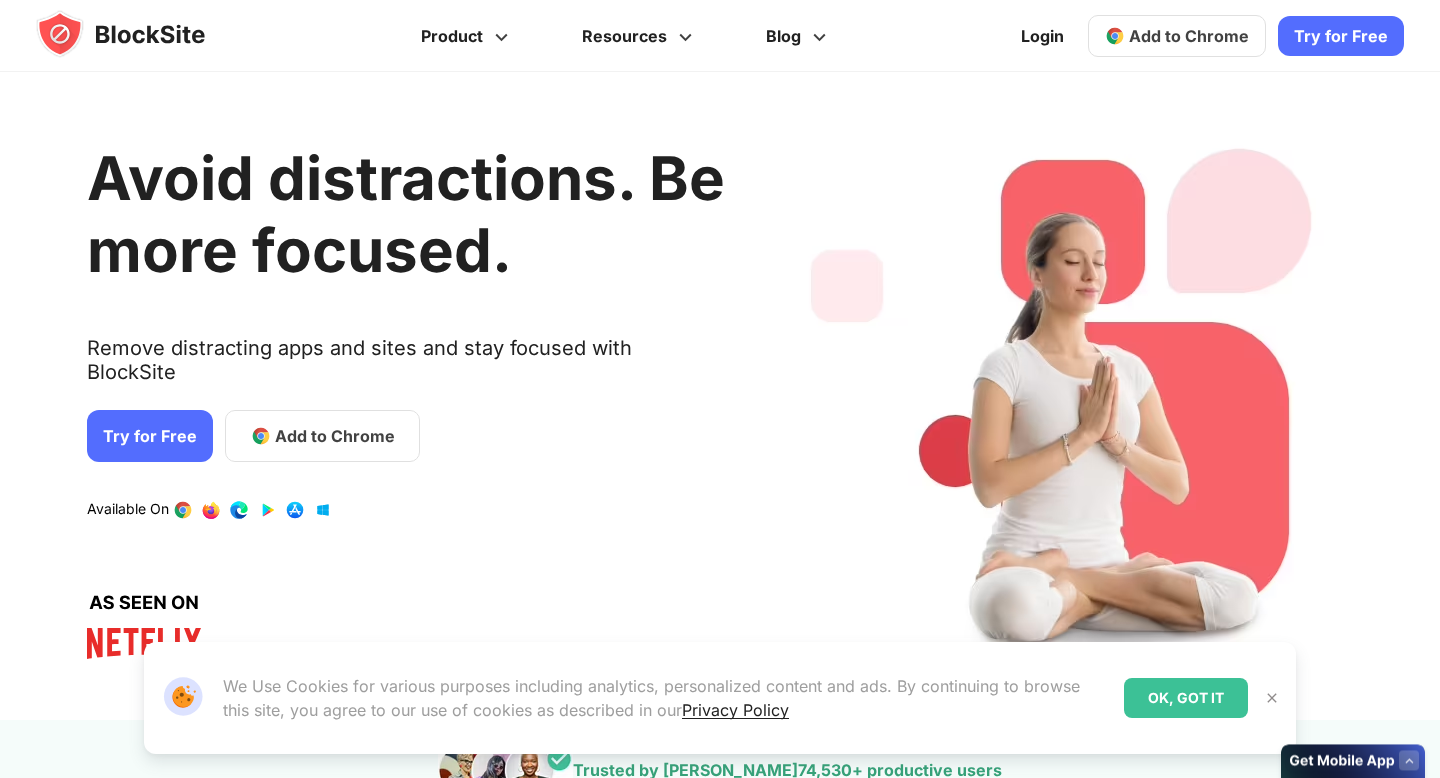 click on "Add to Chrome" at bounding box center (1177, 36) 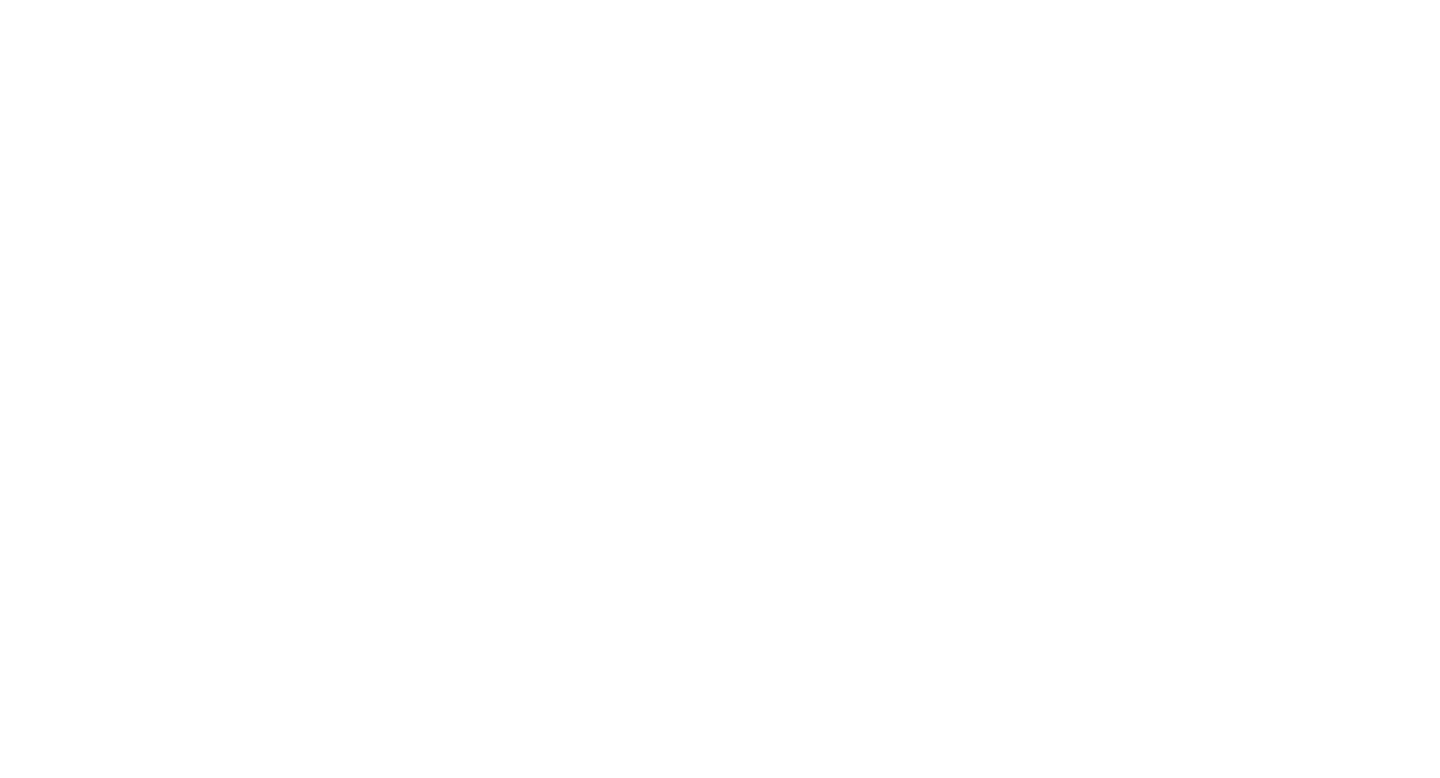 scroll, scrollTop: 0, scrollLeft: 0, axis: both 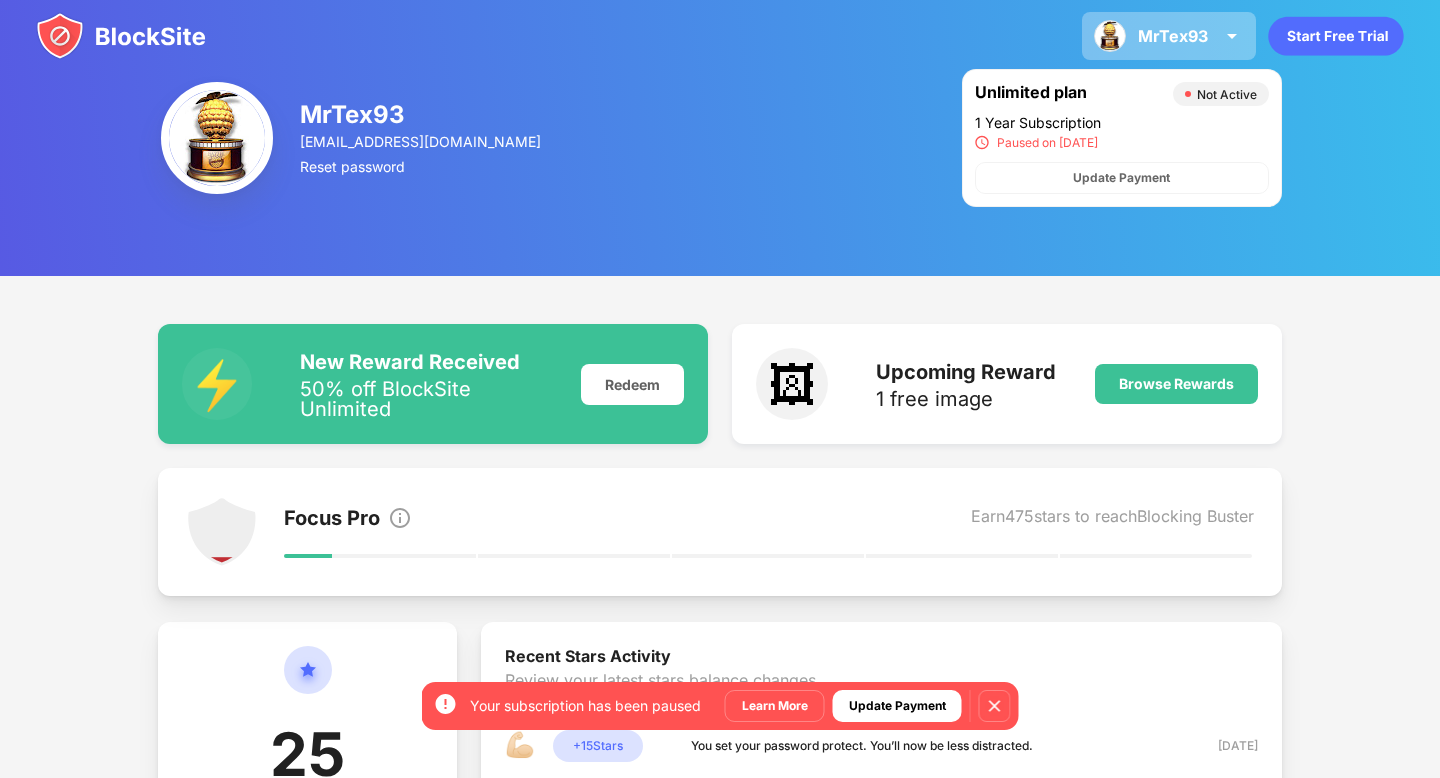 click at bounding box center [1232, 36] 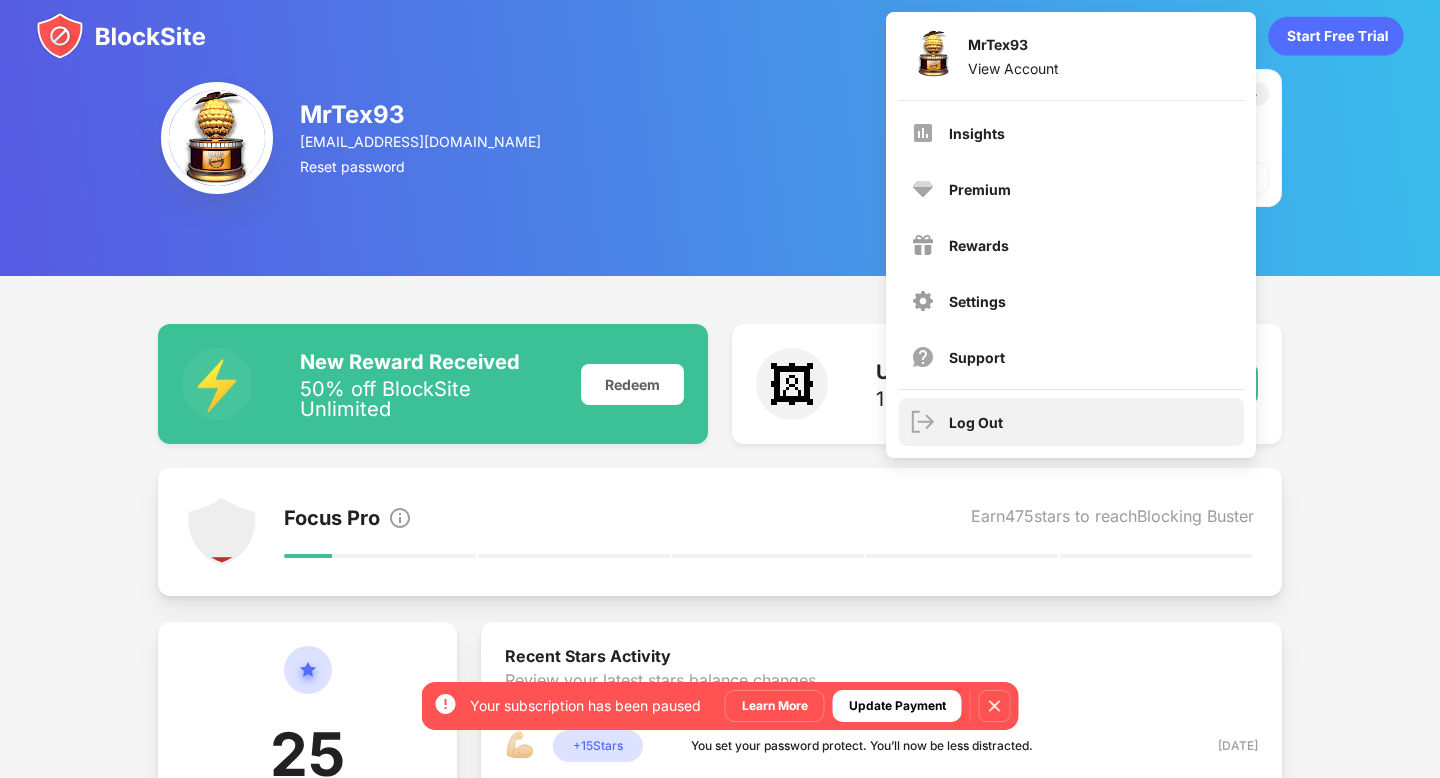click on "Log Out" at bounding box center [1071, 422] 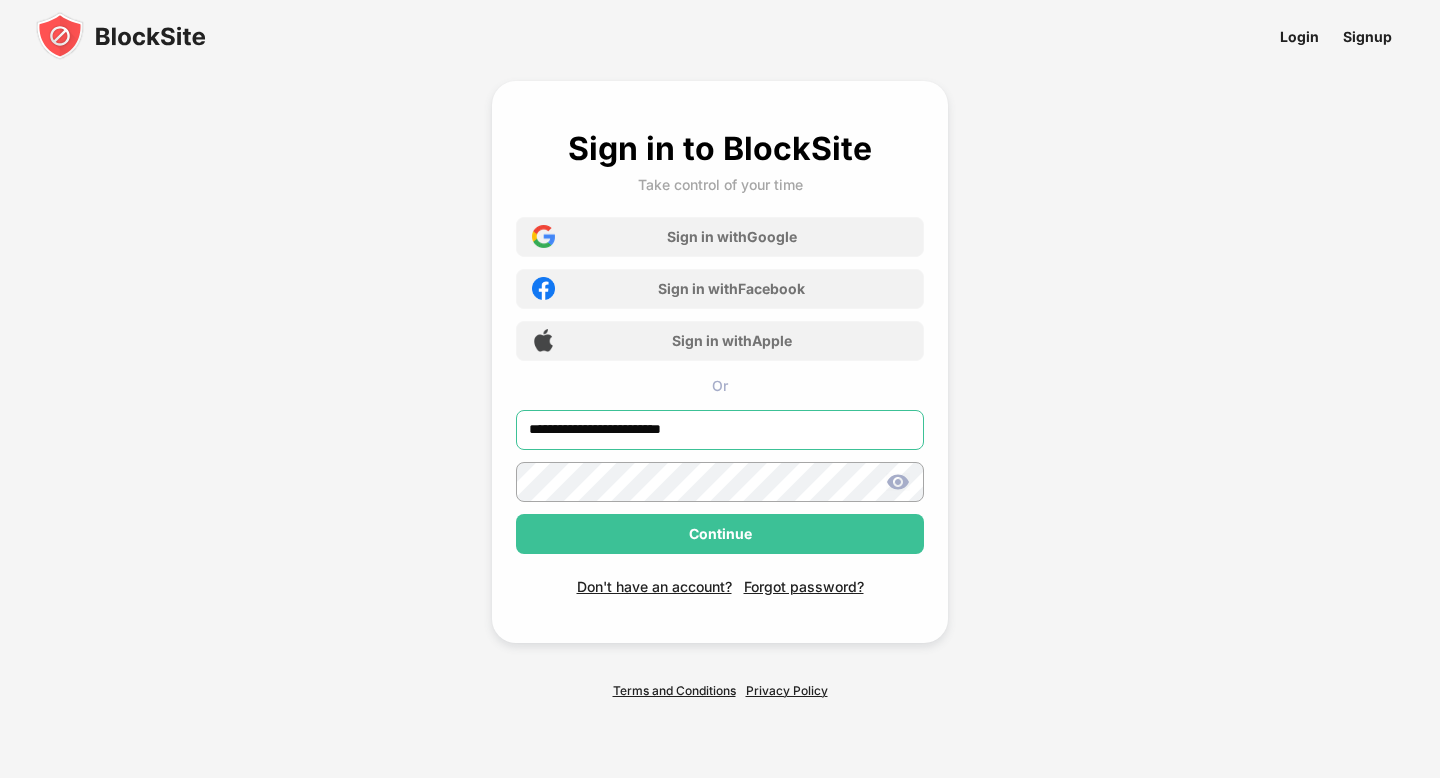 click on "**********" at bounding box center (720, 430) 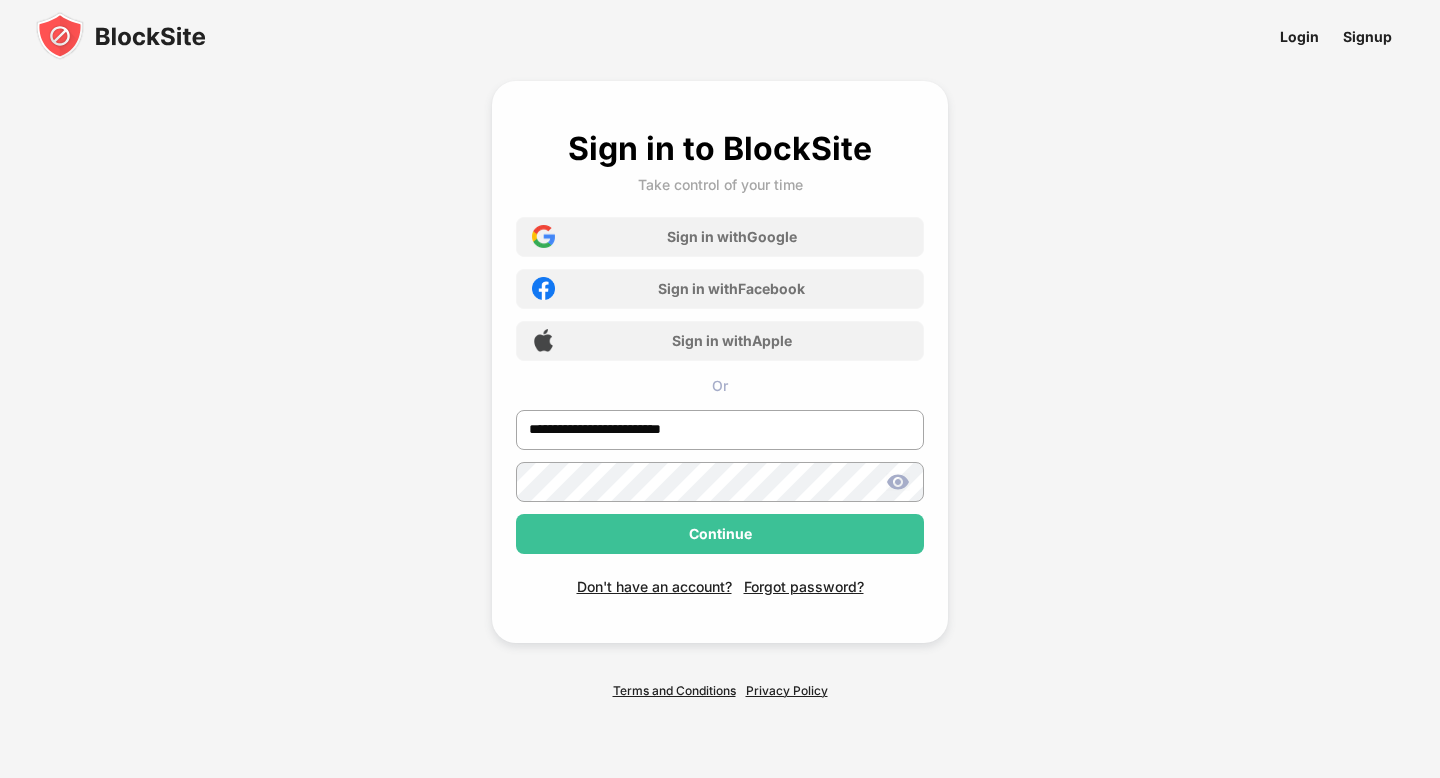click at bounding box center (898, 482) 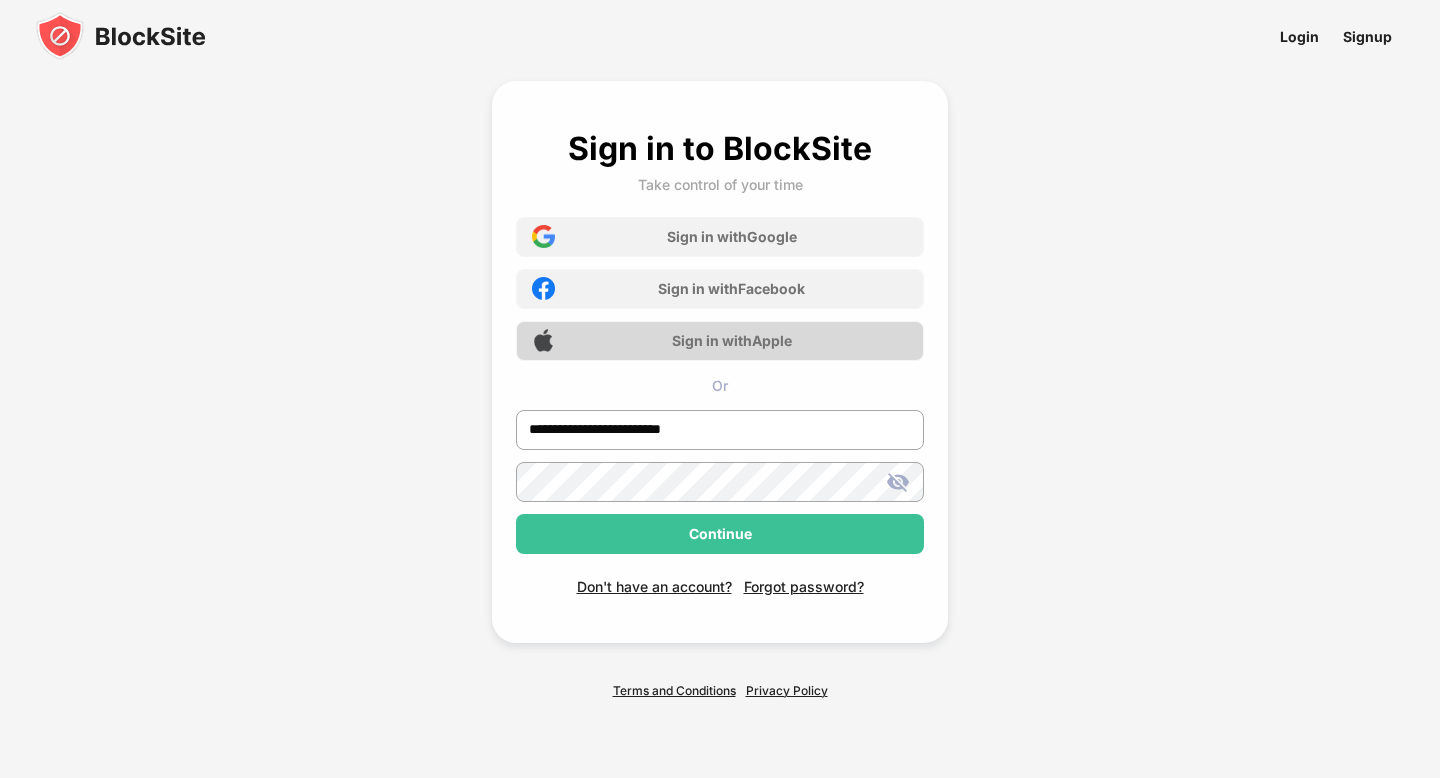click on "Sign in with  Apple" at bounding box center [720, 341] 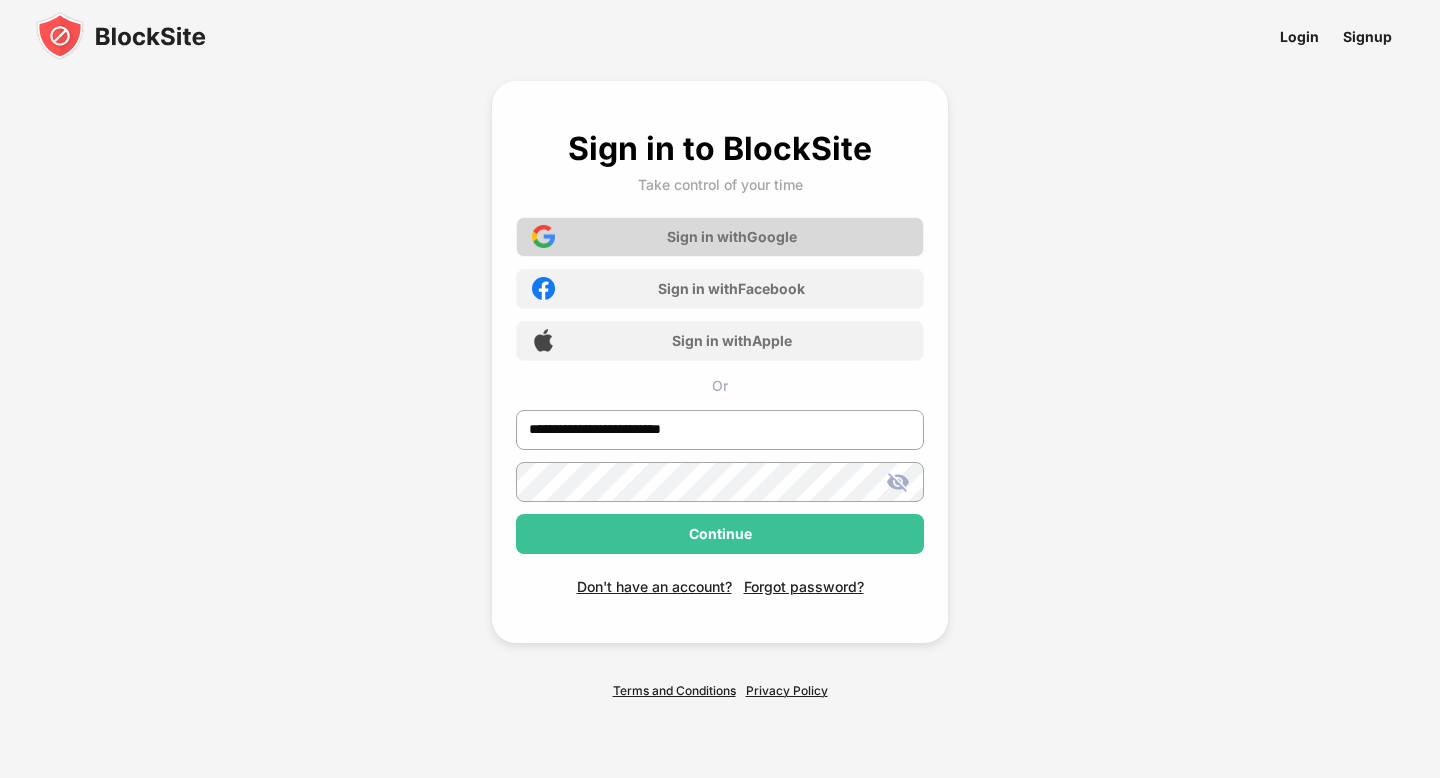 click on "Sign in with  Google" at bounding box center (720, 237) 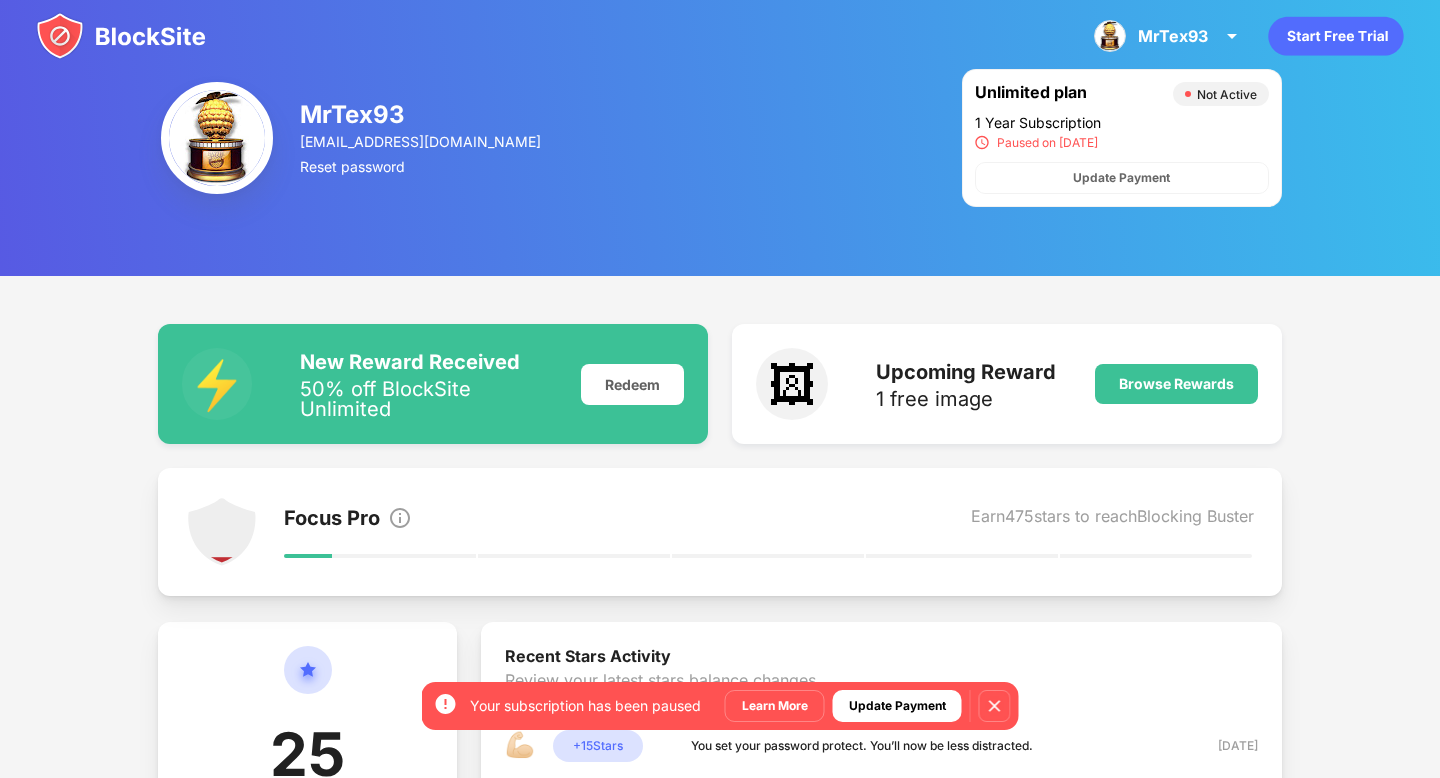 click on "MrTex93 MrTex93 View Account Insights Premium Rewards Settings Support Log Out" at bounding box center (720, 36) 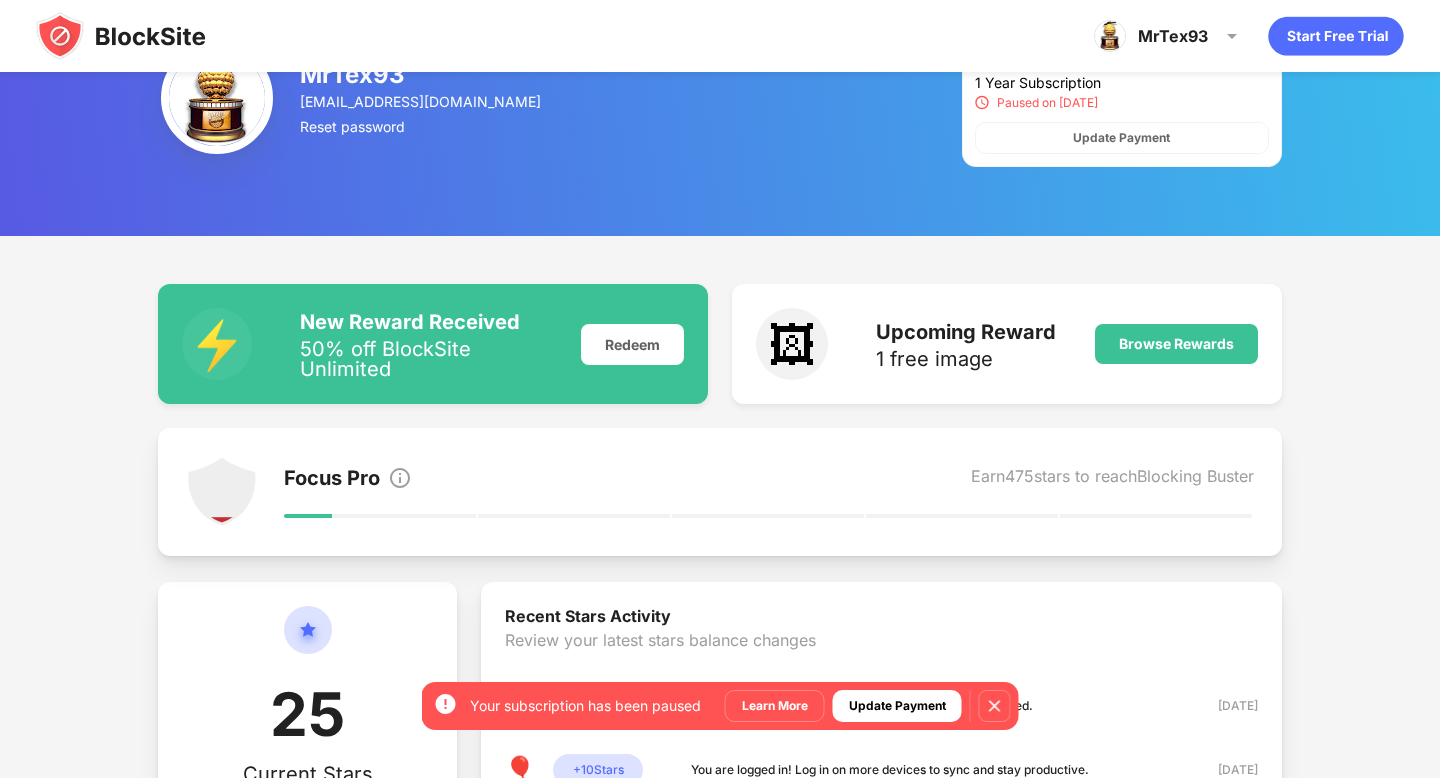 drag, startPoint x: 1422, startPoint y: 111, endPoint x: 1421, endPoint y: 231, distance: 120.004166 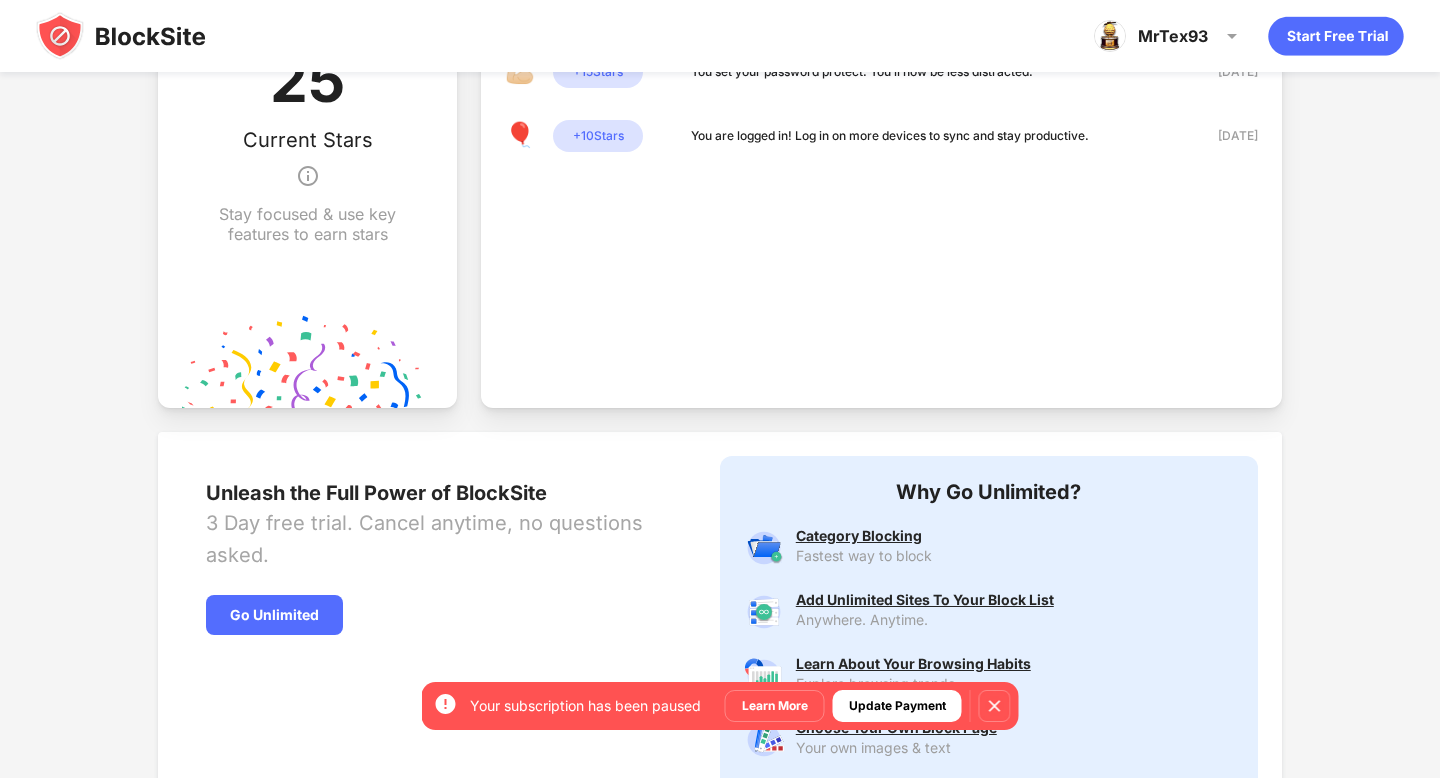 scroll, scrollTop: 691, scrollLeft: 0, axis: vertical 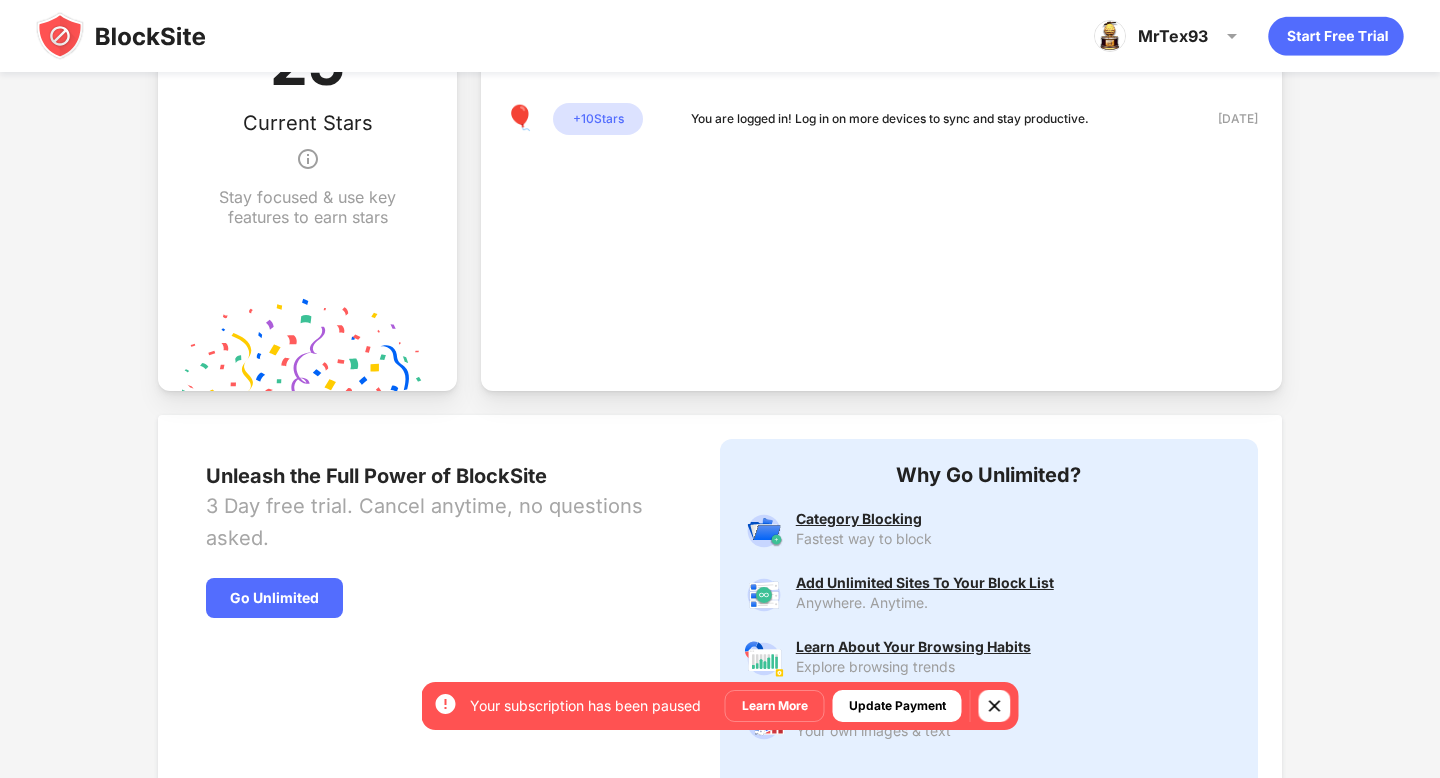 click at bounding box center (995, 706) 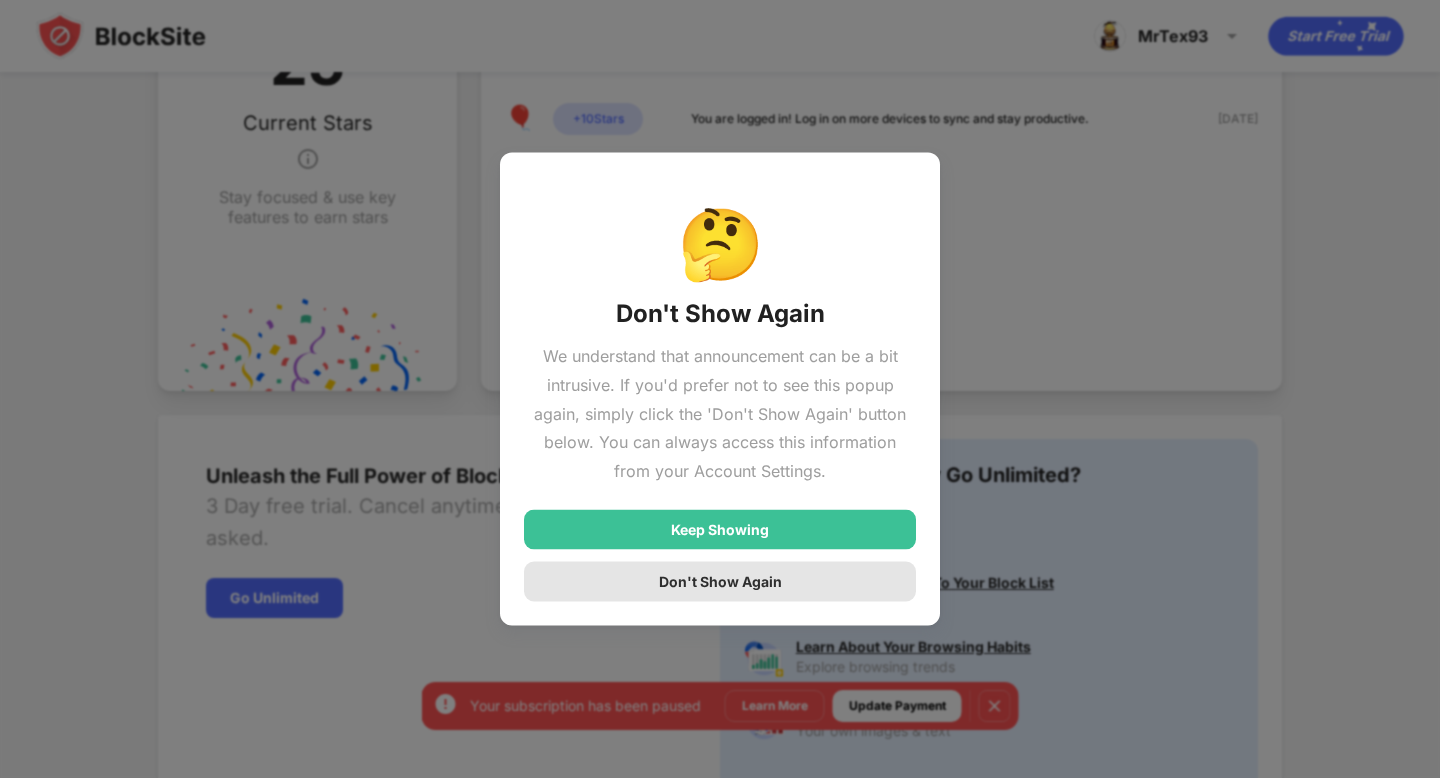 click on "Don't Show Again" at bounding box center [720, 581] 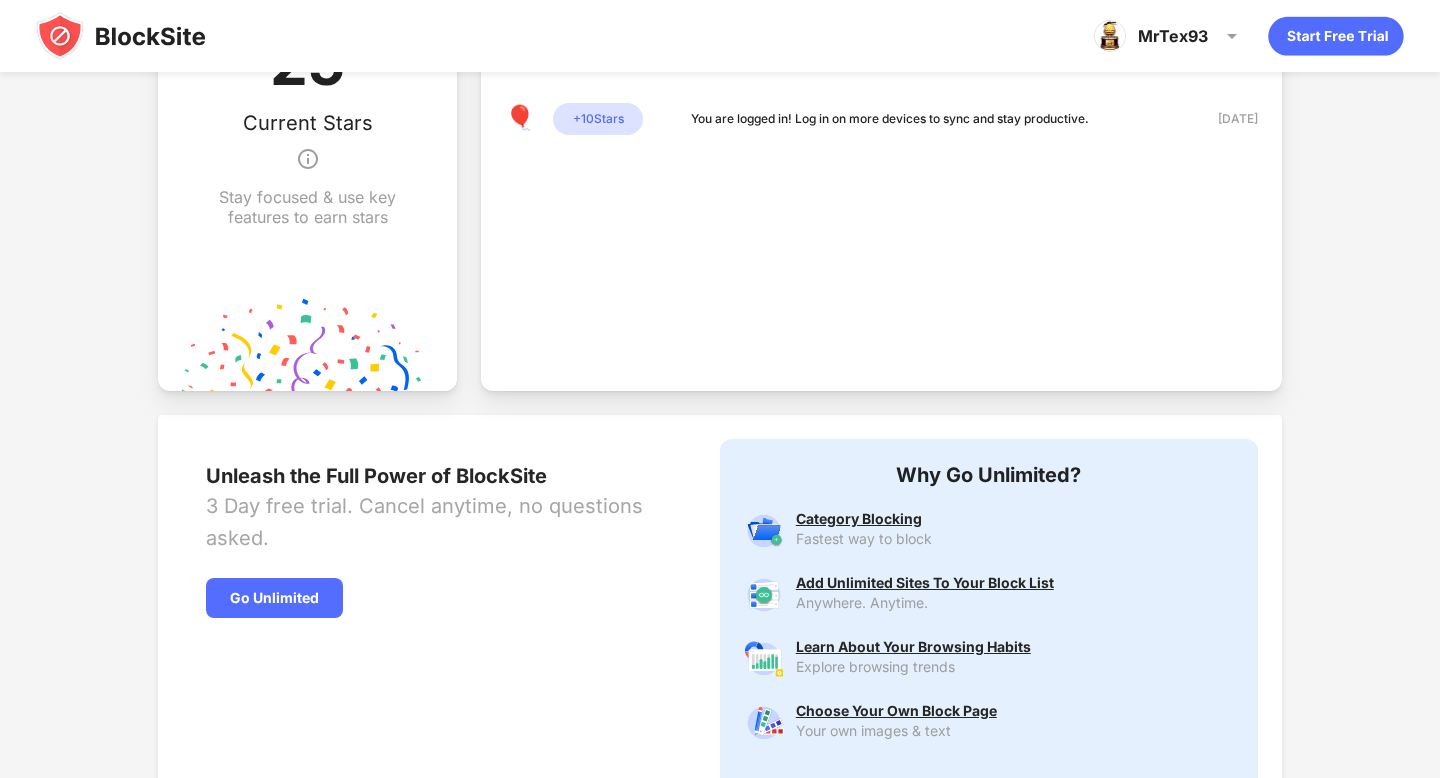 drag, startPoint x: 1434, startPoint y: 416, endPoint x: 1025, endPoint y: 157, distance: 484.1095 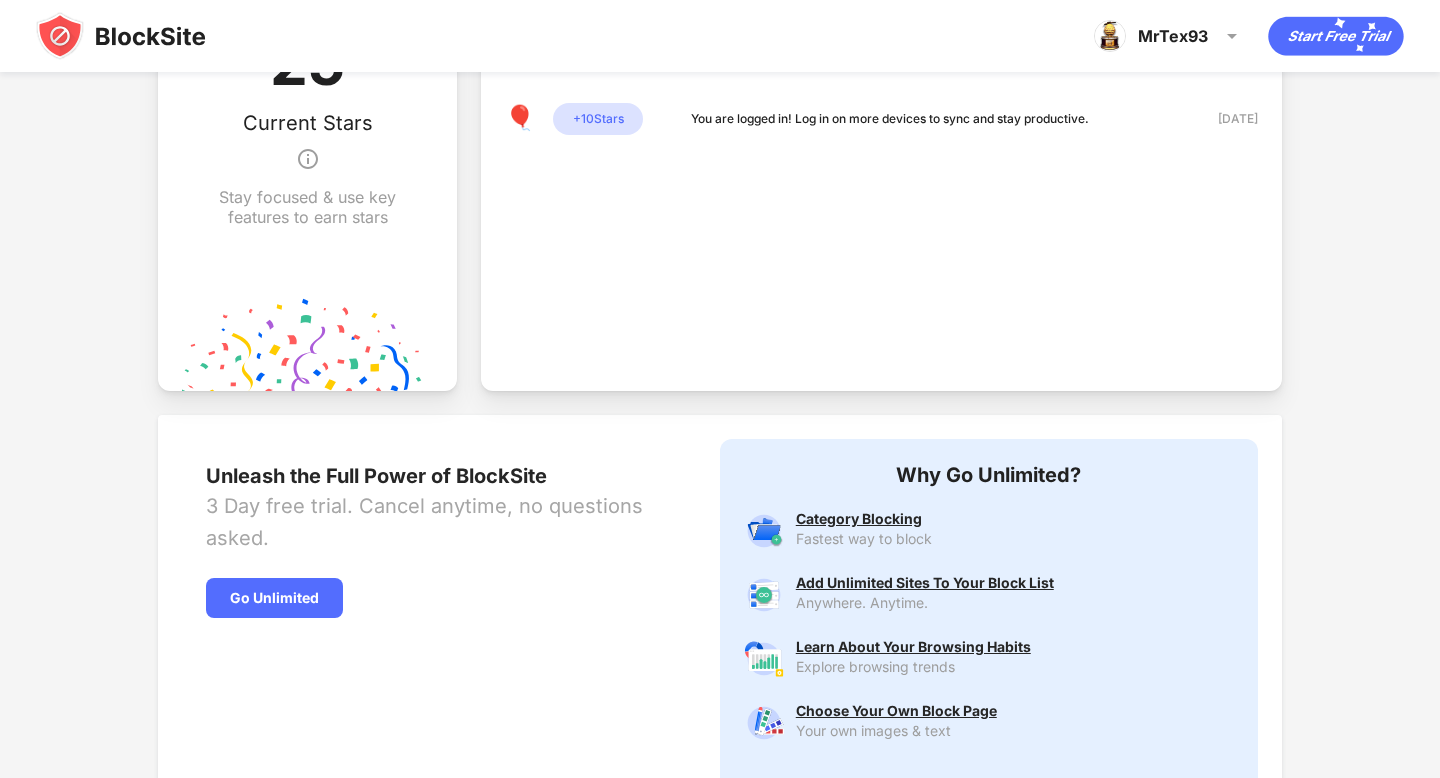 drag, startPoint x: 1025, startPoint y: 157, endPoint x: 955, endPoint y: 18, distance: 155.63097 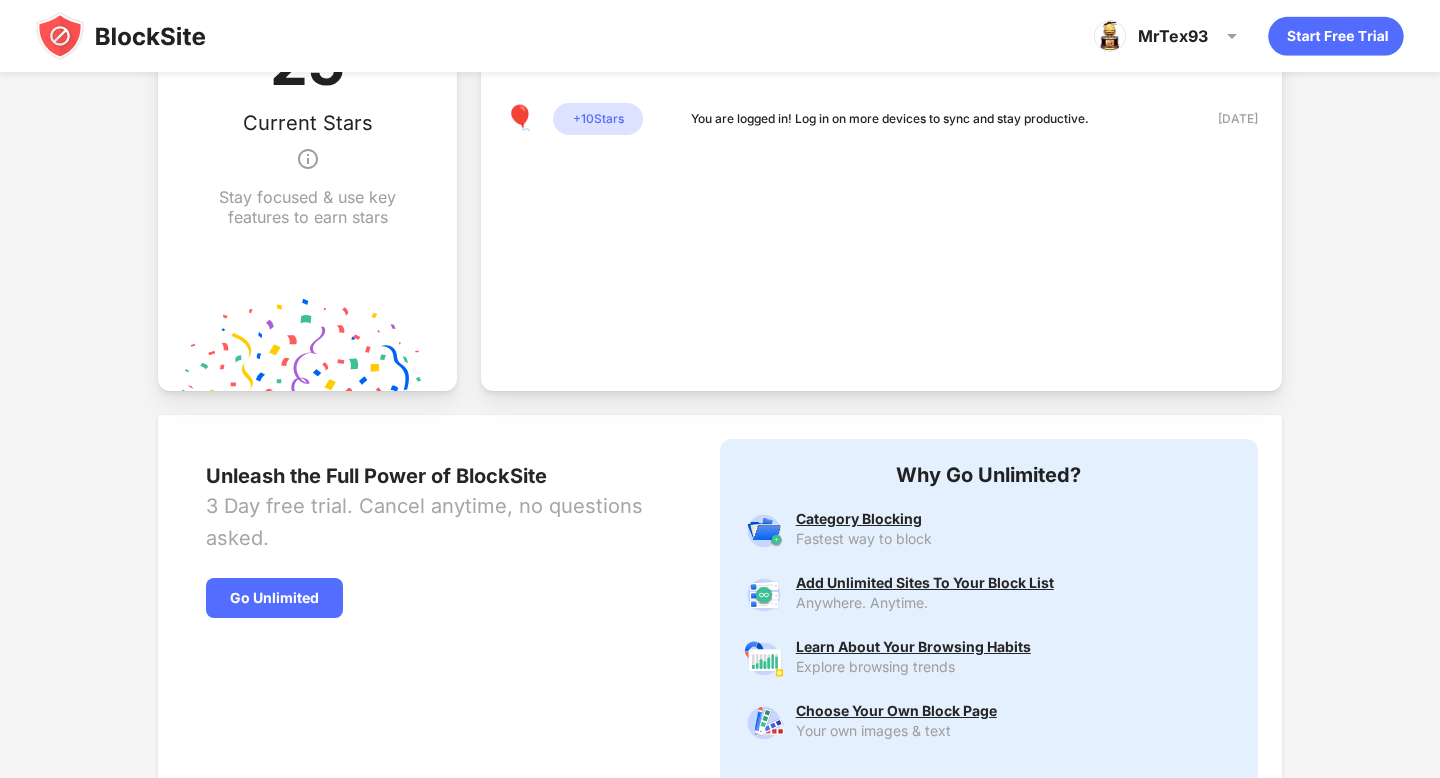 click on "Recent Stars Activity Review your latest stars balance changes 💪🏻 + 15  Stars You set your password protect. You’ll now be less distracted. [DATE] 🎈 + 10  Stars You are logged in! Log in on more devices to sync and stay productive. [DATE]" at bounding box center (881, 161) 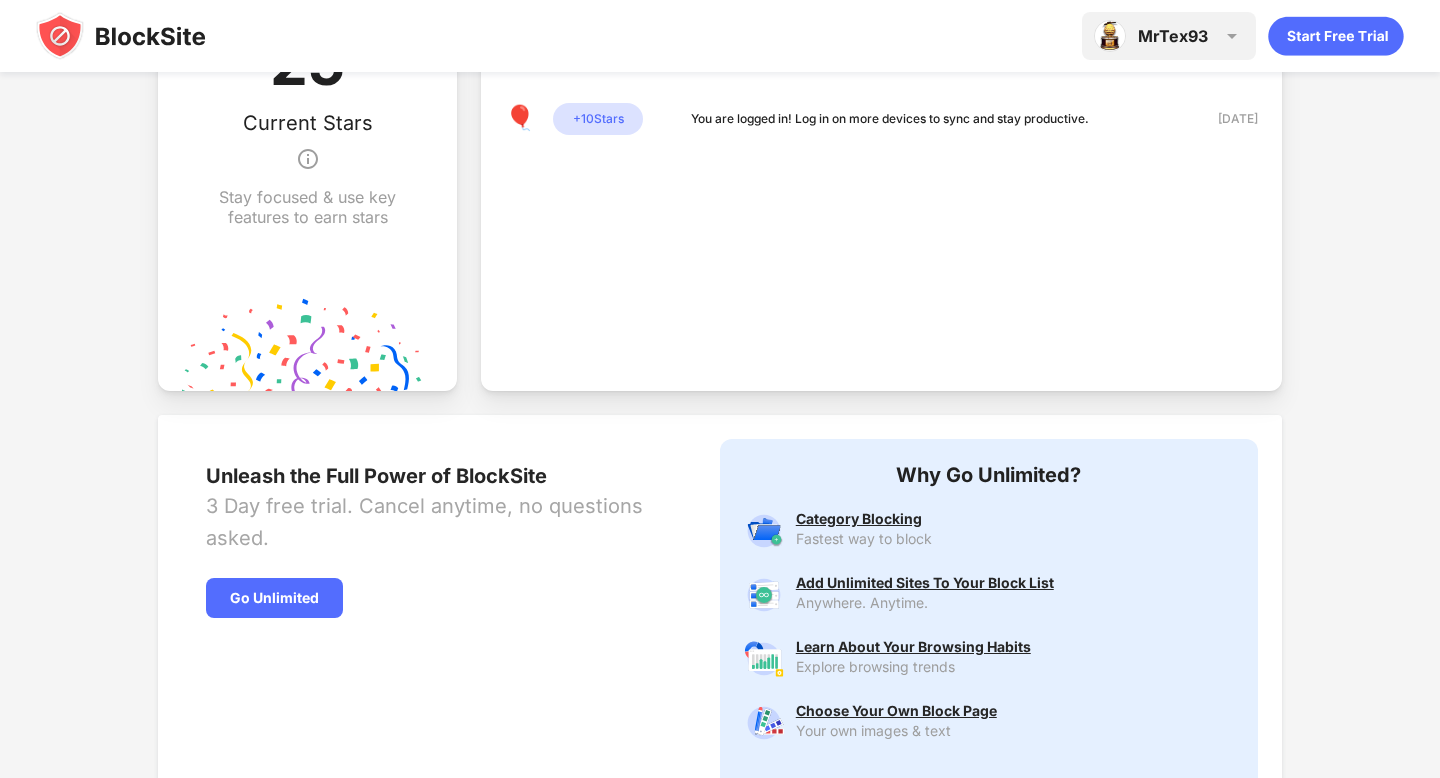 click at bounding box center [1232, 36] 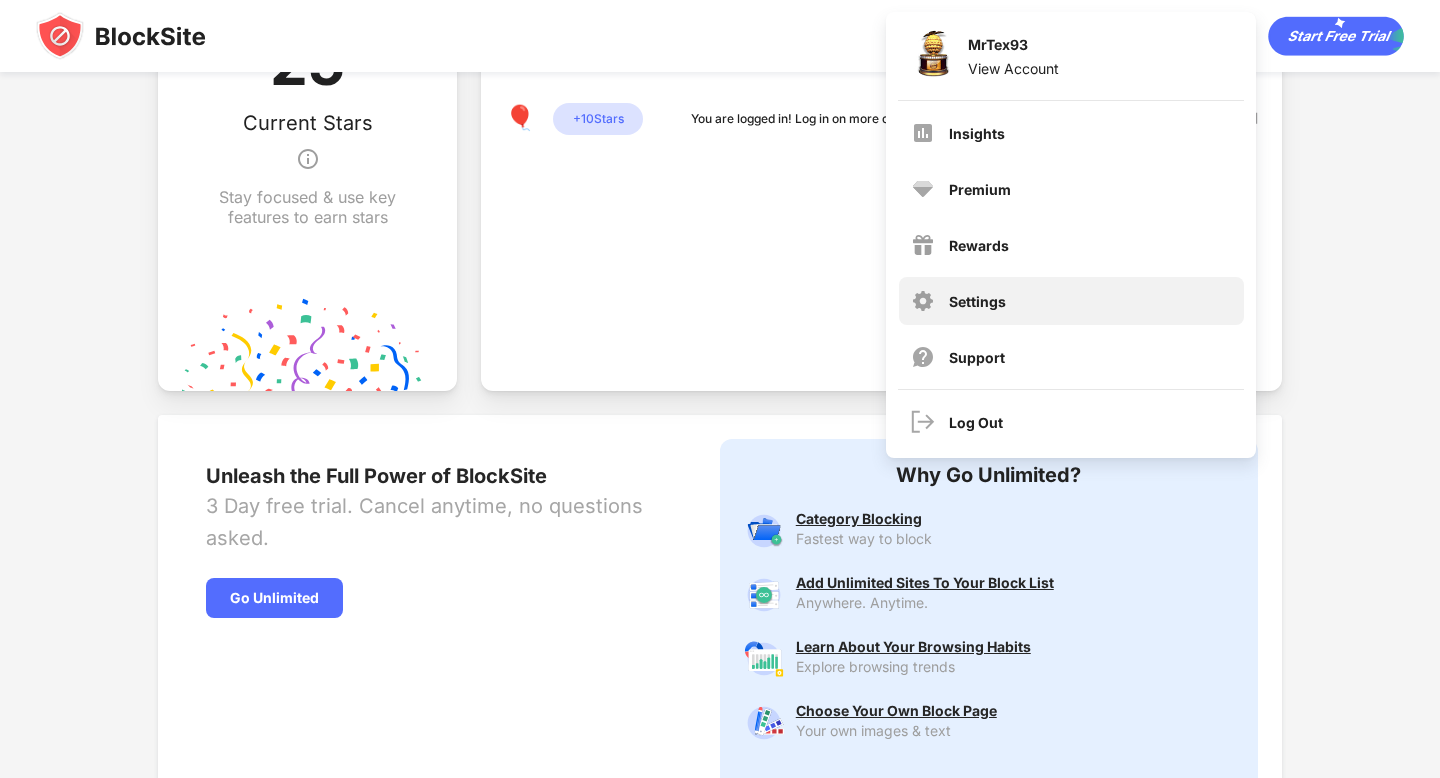 click on "Settings" at bounding box center (1071, 301) 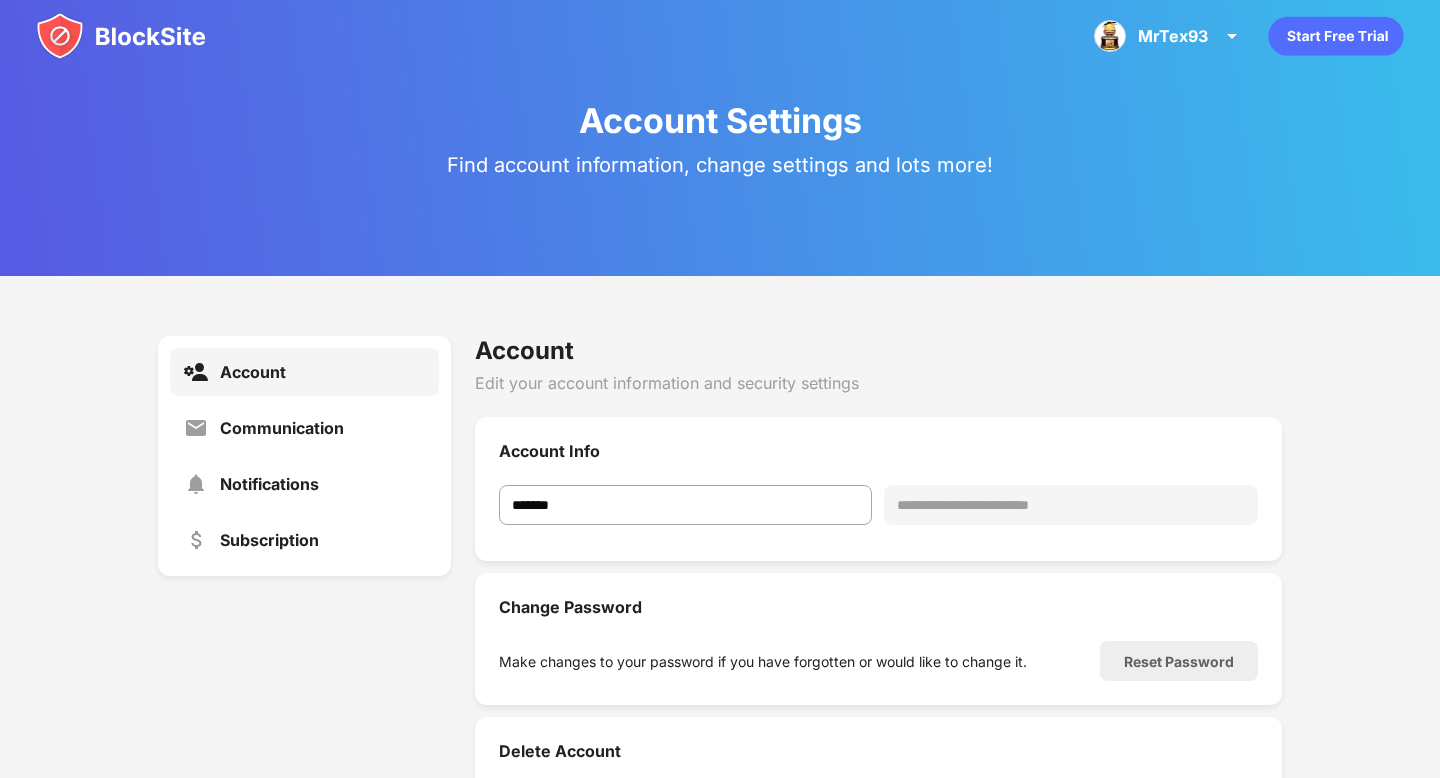click on "Edit your account information and security settings" at bounding box center [878, 383] 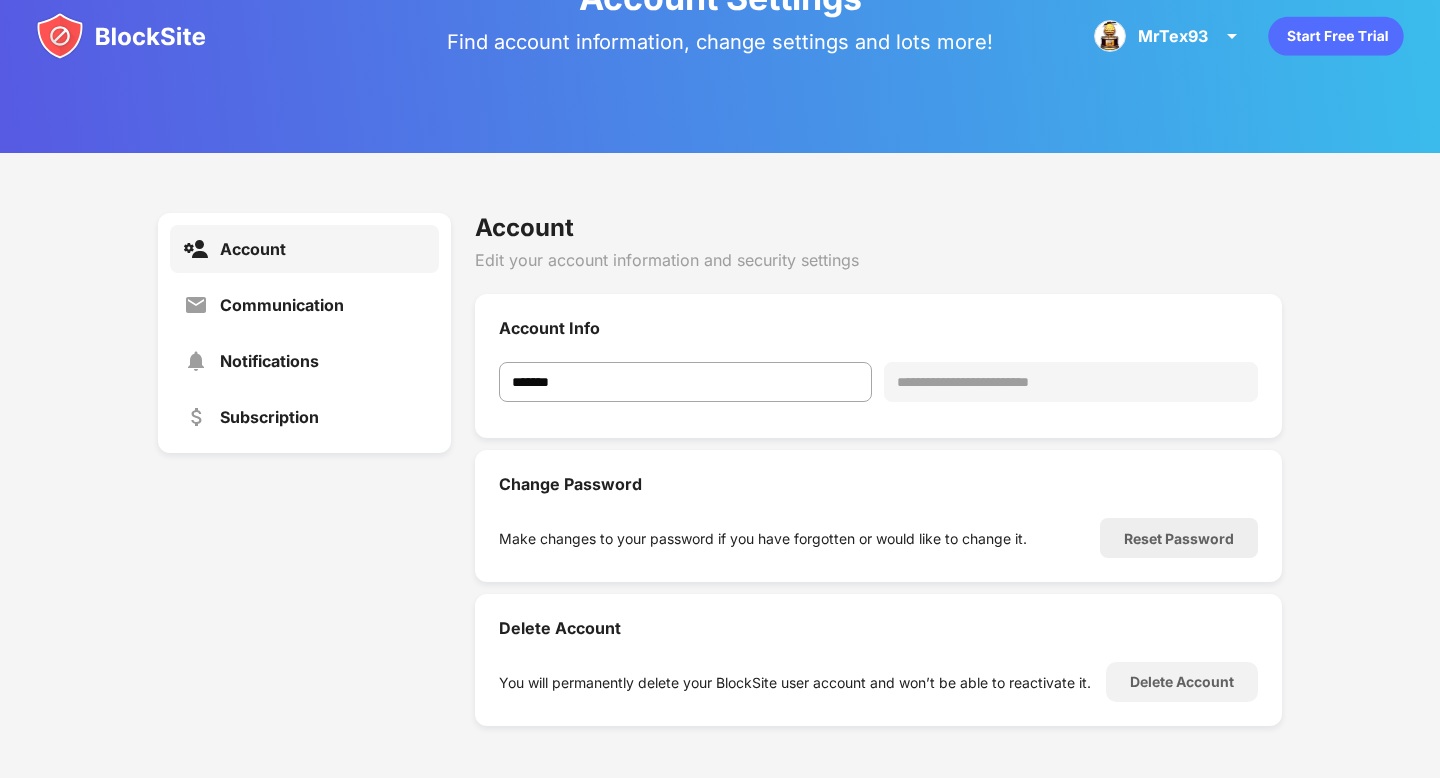 scroll, scrollTop: 131, scrollLeft: 0, axis: vertical 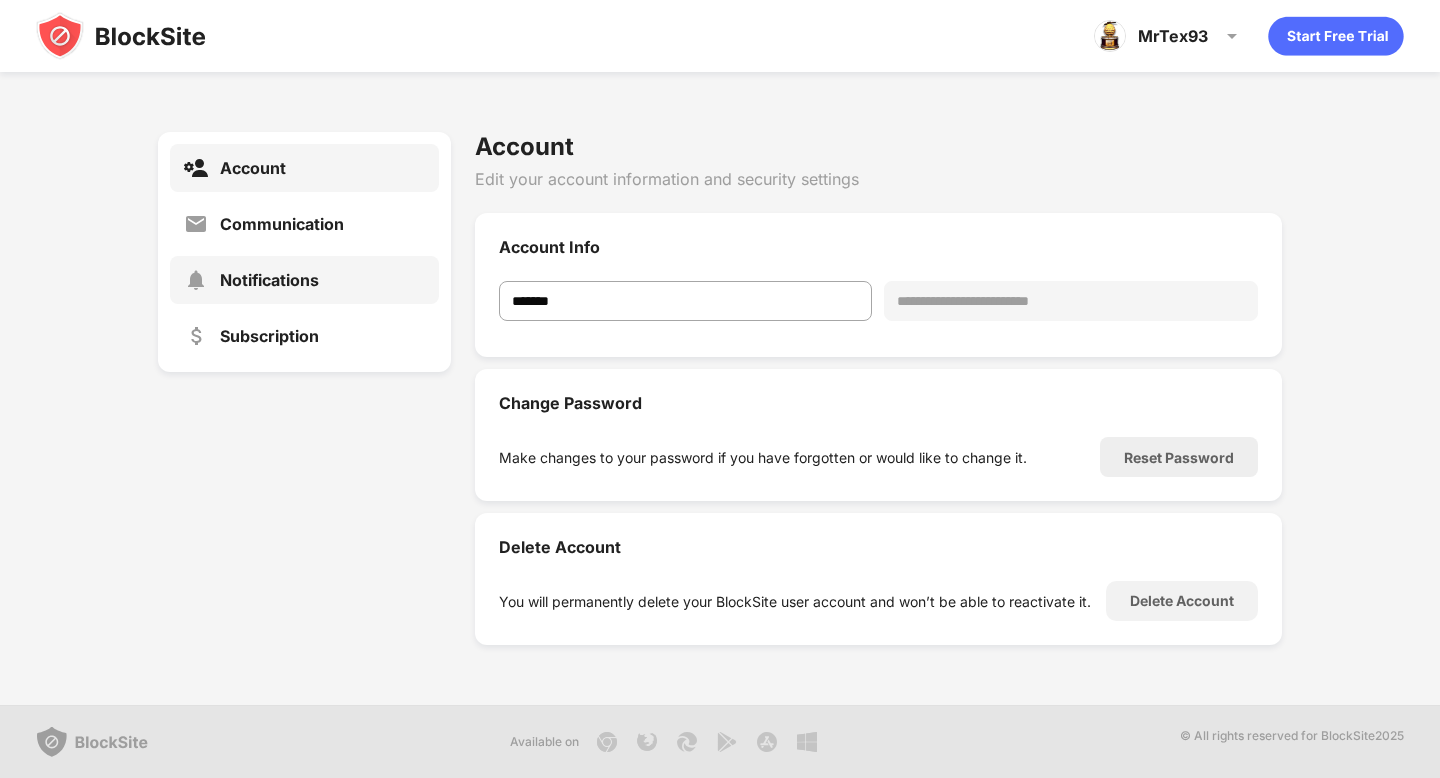 click on "Notifications" at bounding box center [304, 280] 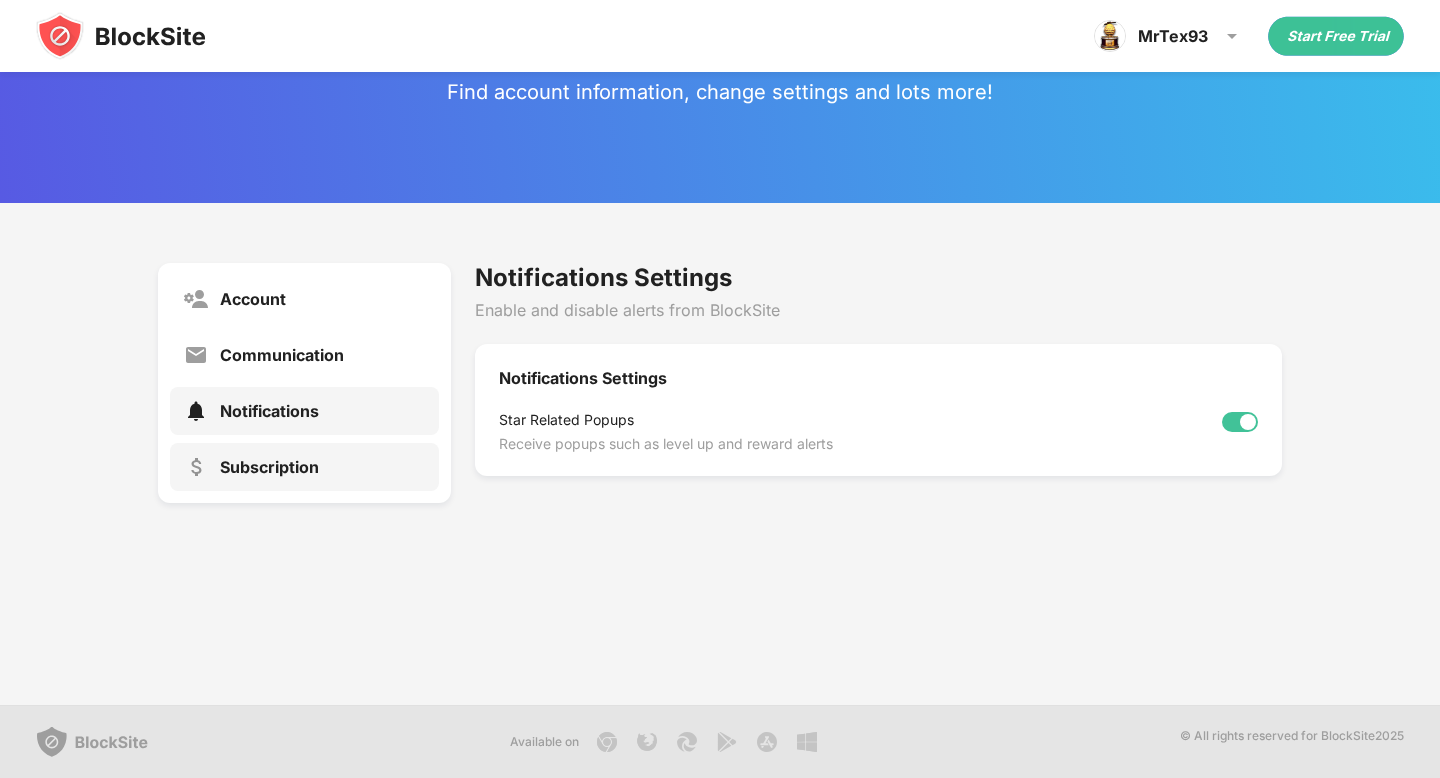 click on "Subscription" at bounding box center (269, 467) 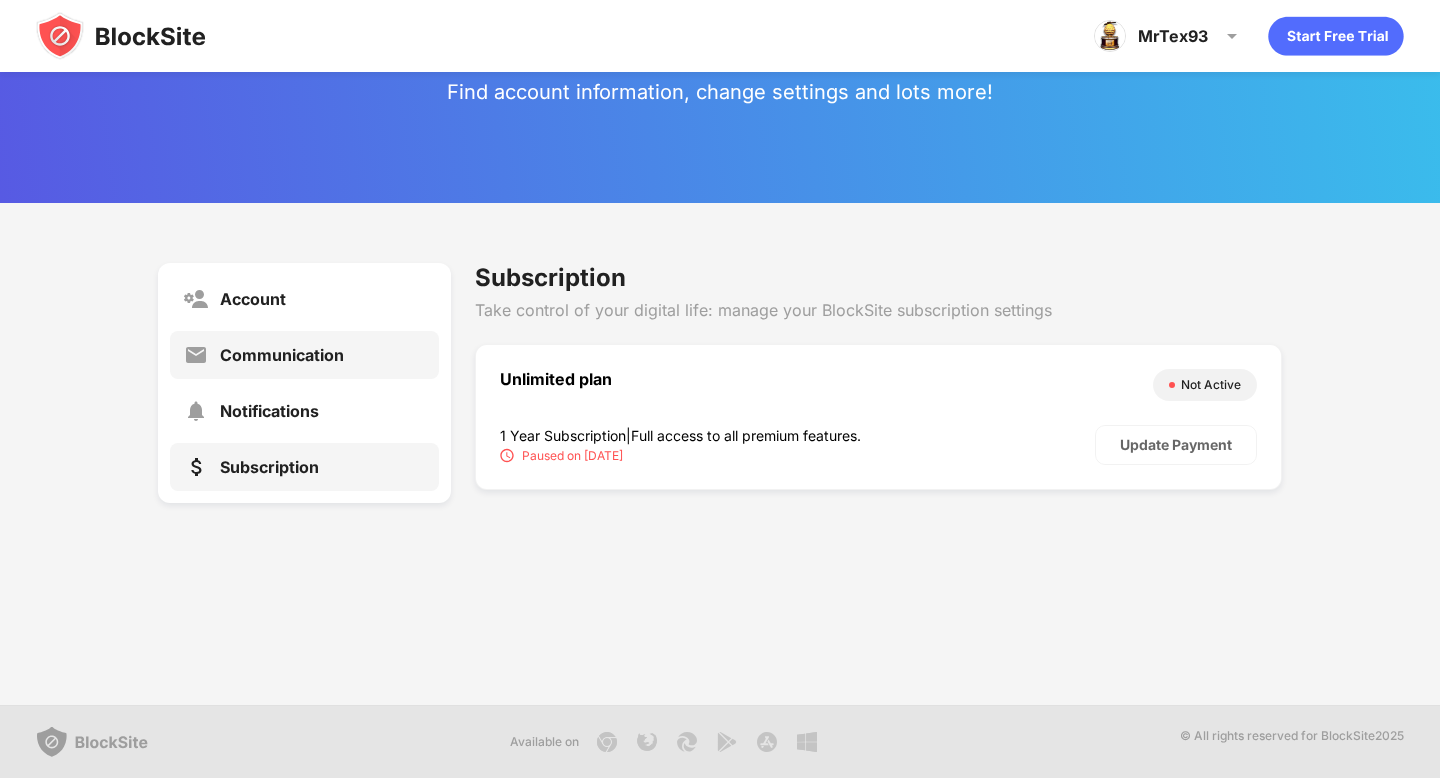 click on "Communication" at bounding box center [304, 355] 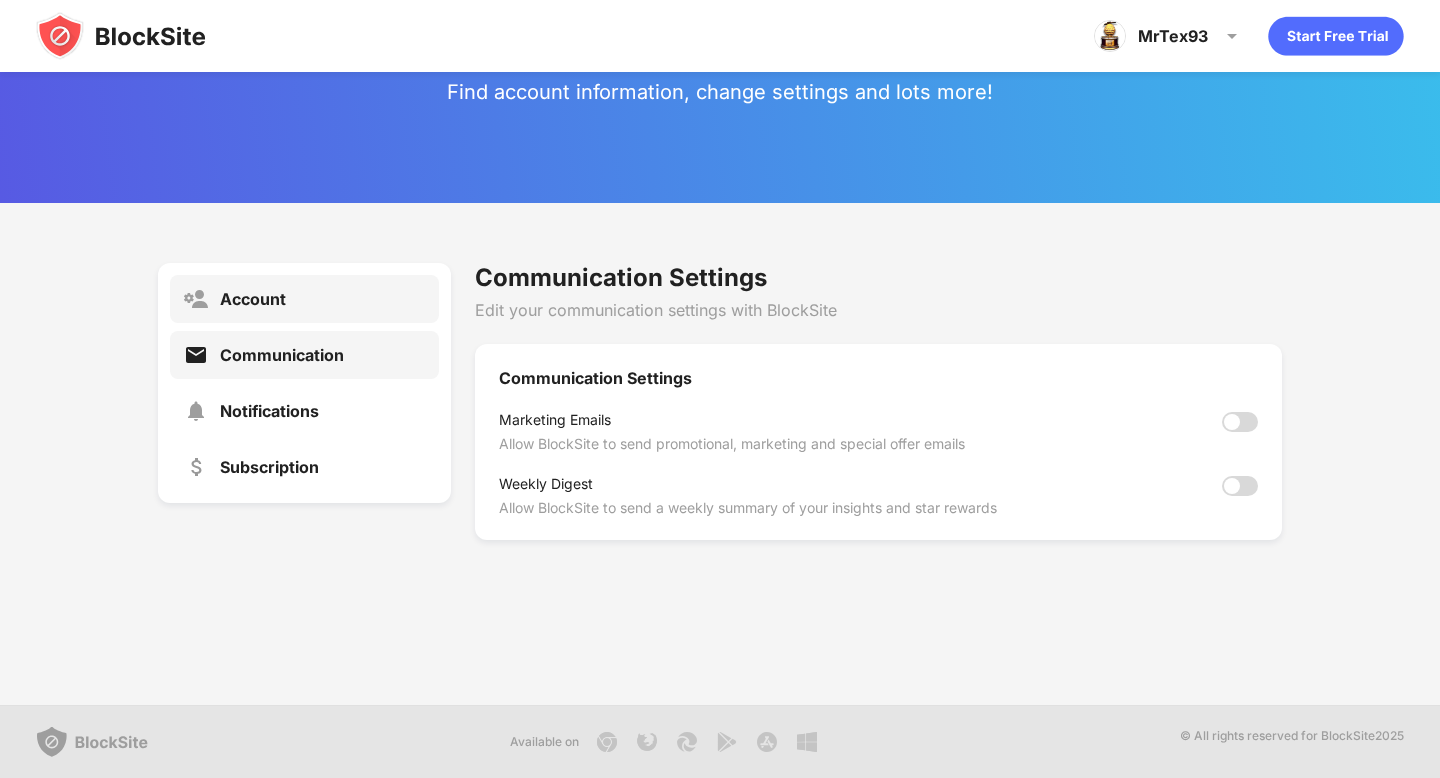 click on "Account" at bounding box center (304, 299) 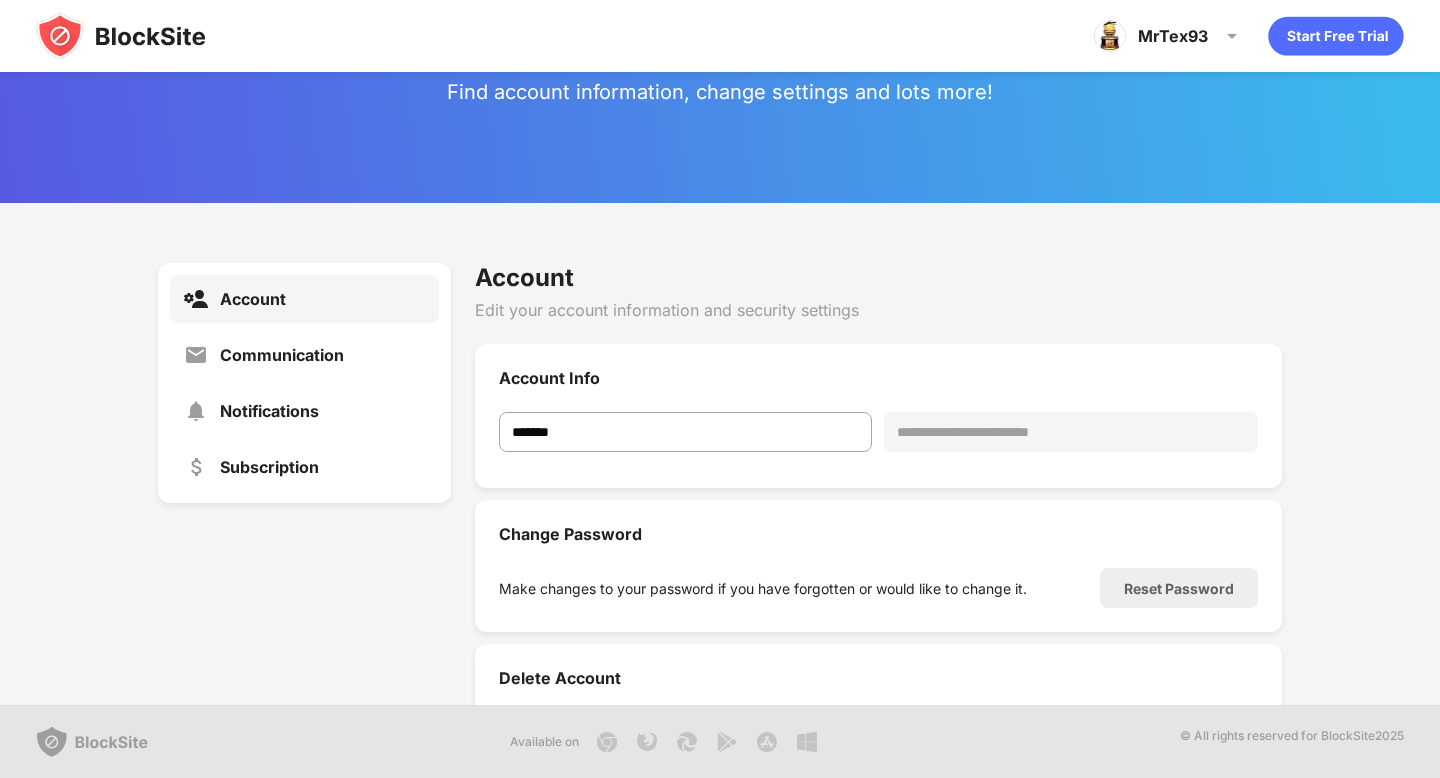 click on "Account Communication Notifications Subscription" at bounding box center (304, 383) 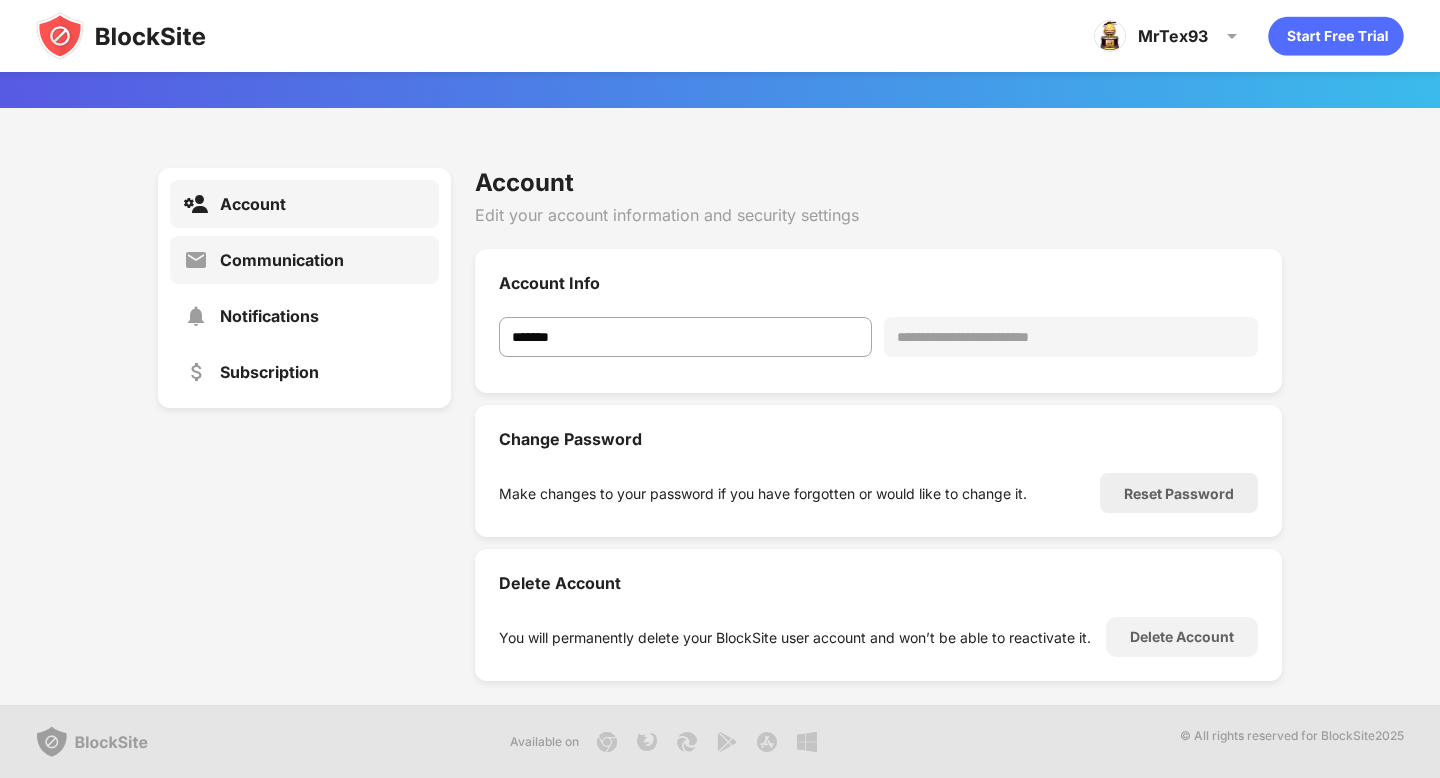 scroll, scrollTop: 91, scrollLeft: 0, axis: vertical 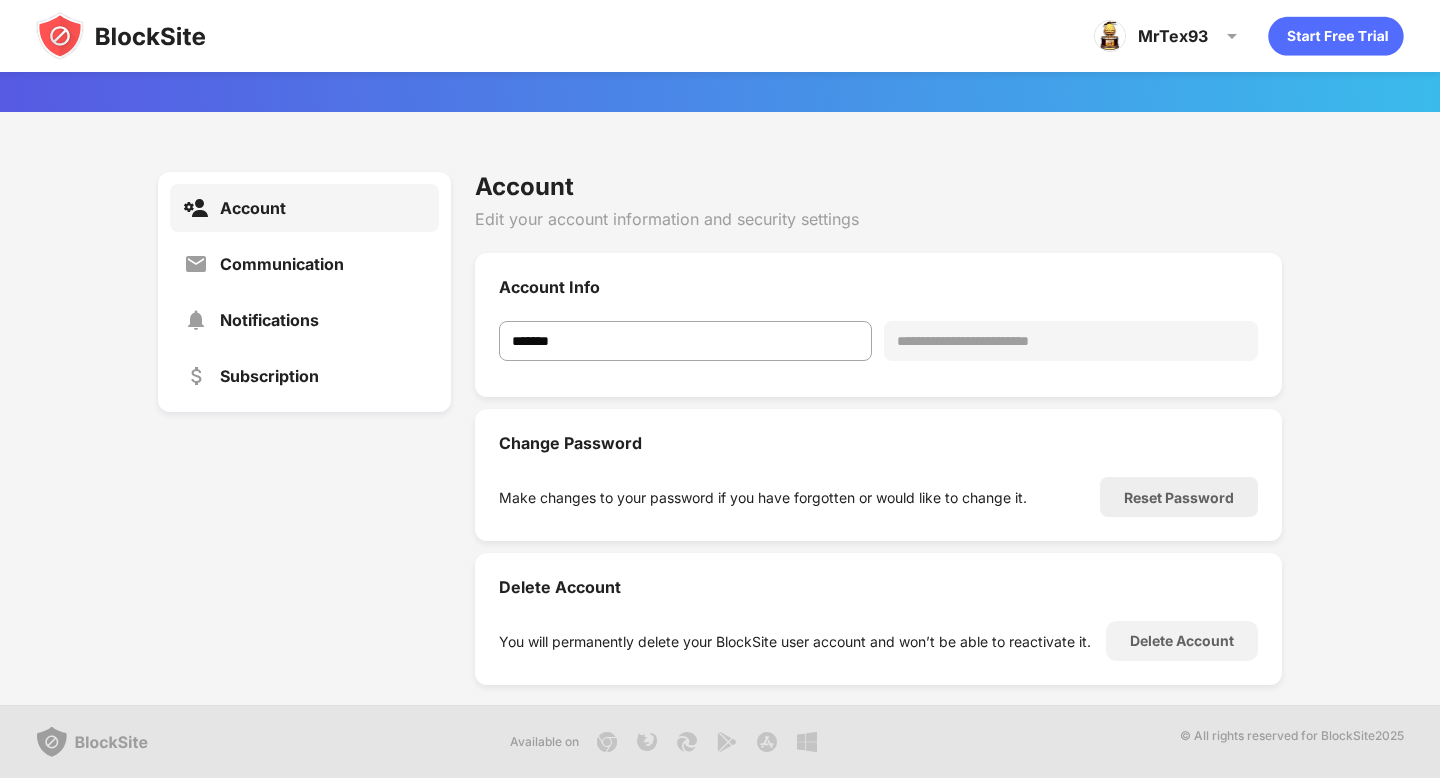 click at bounding box center (121, 36) 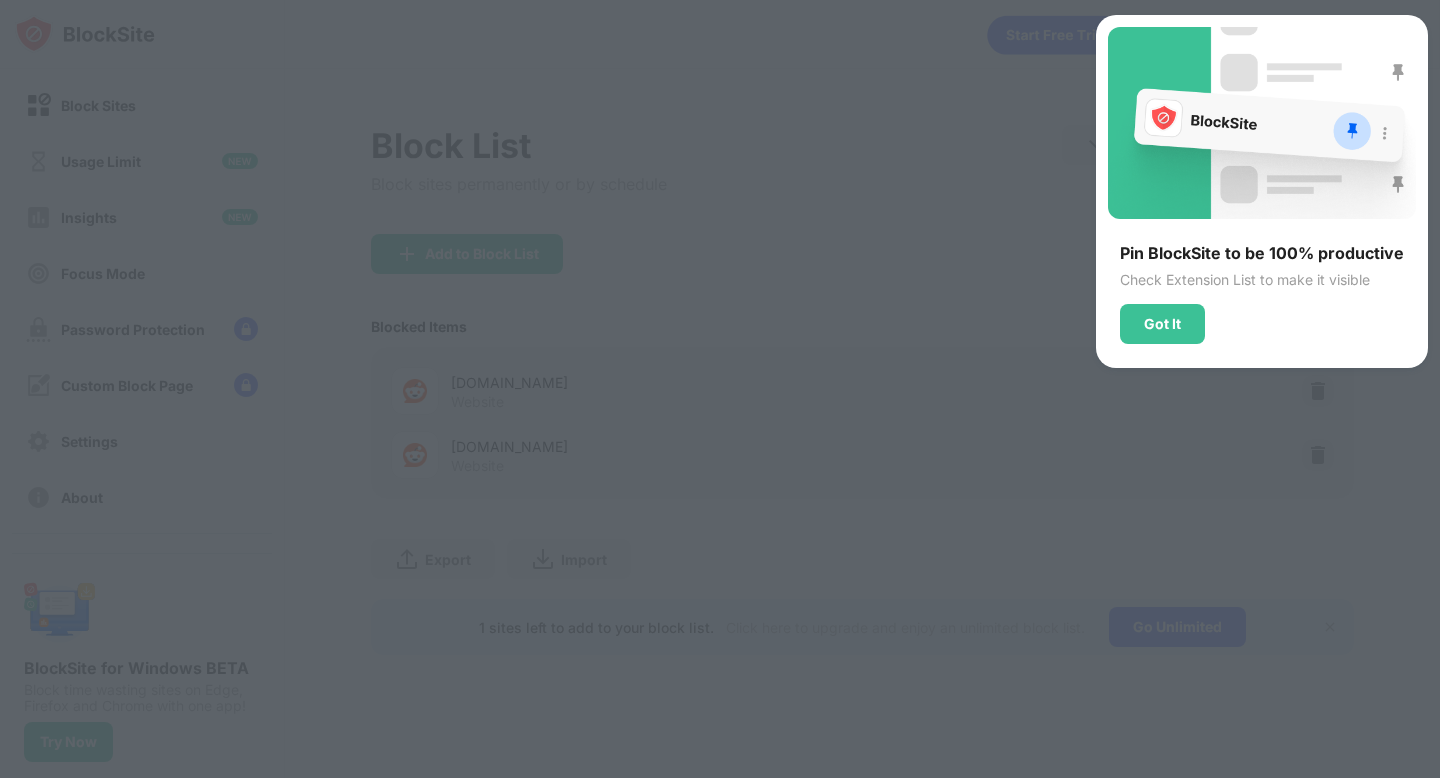 scroll, scrollTop: 0, scrollLeft: 0, axis: both 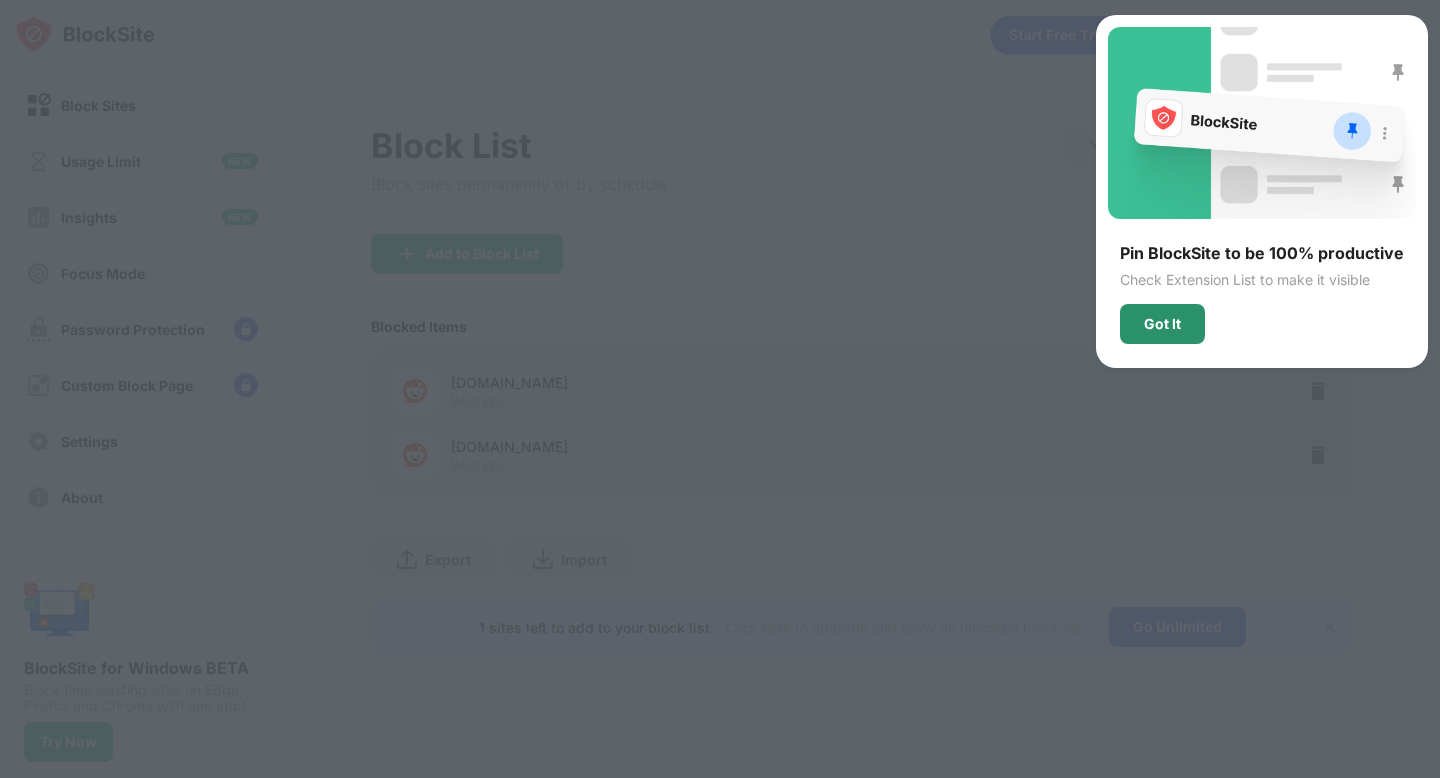 click on "Got It" at bounding box center (1162, 324) 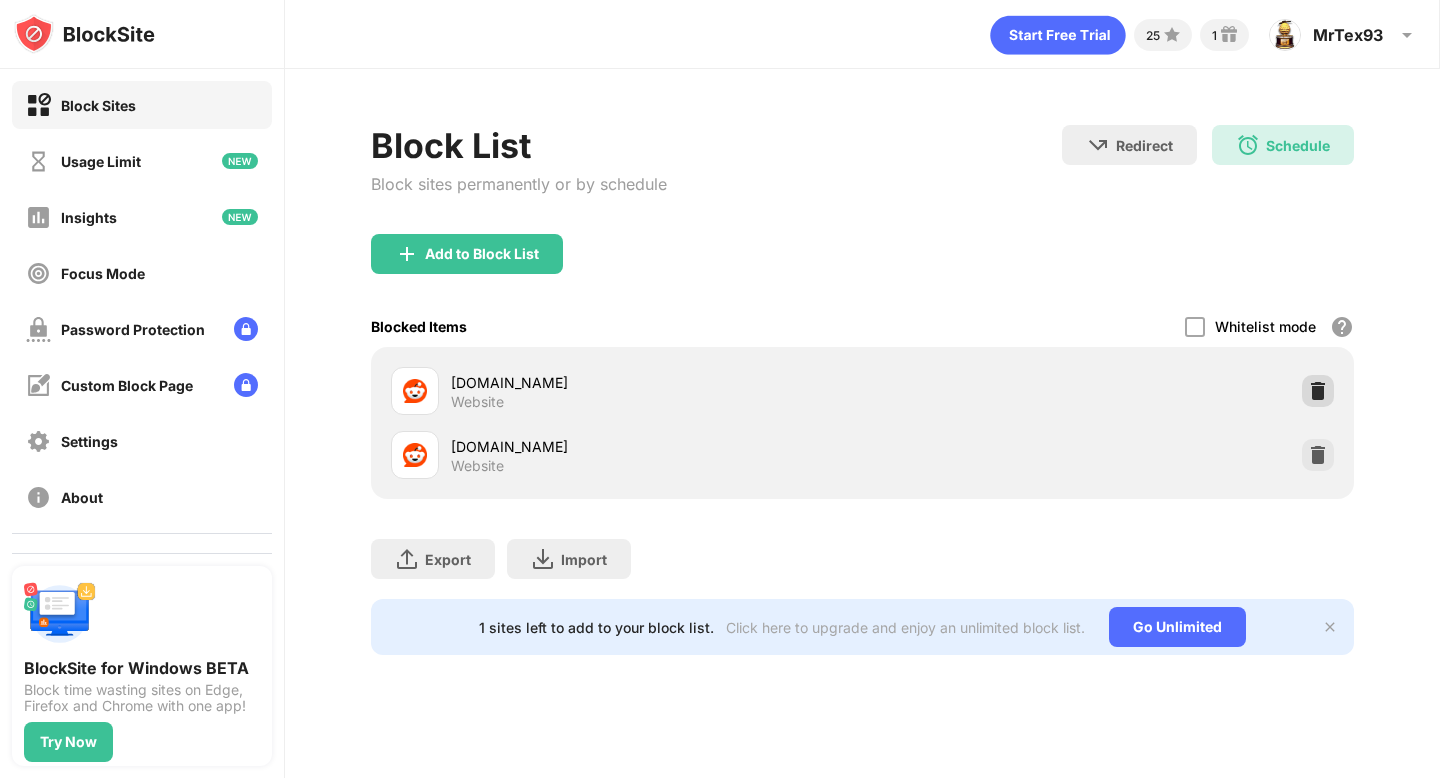 click at bounding box center (1318, 391) 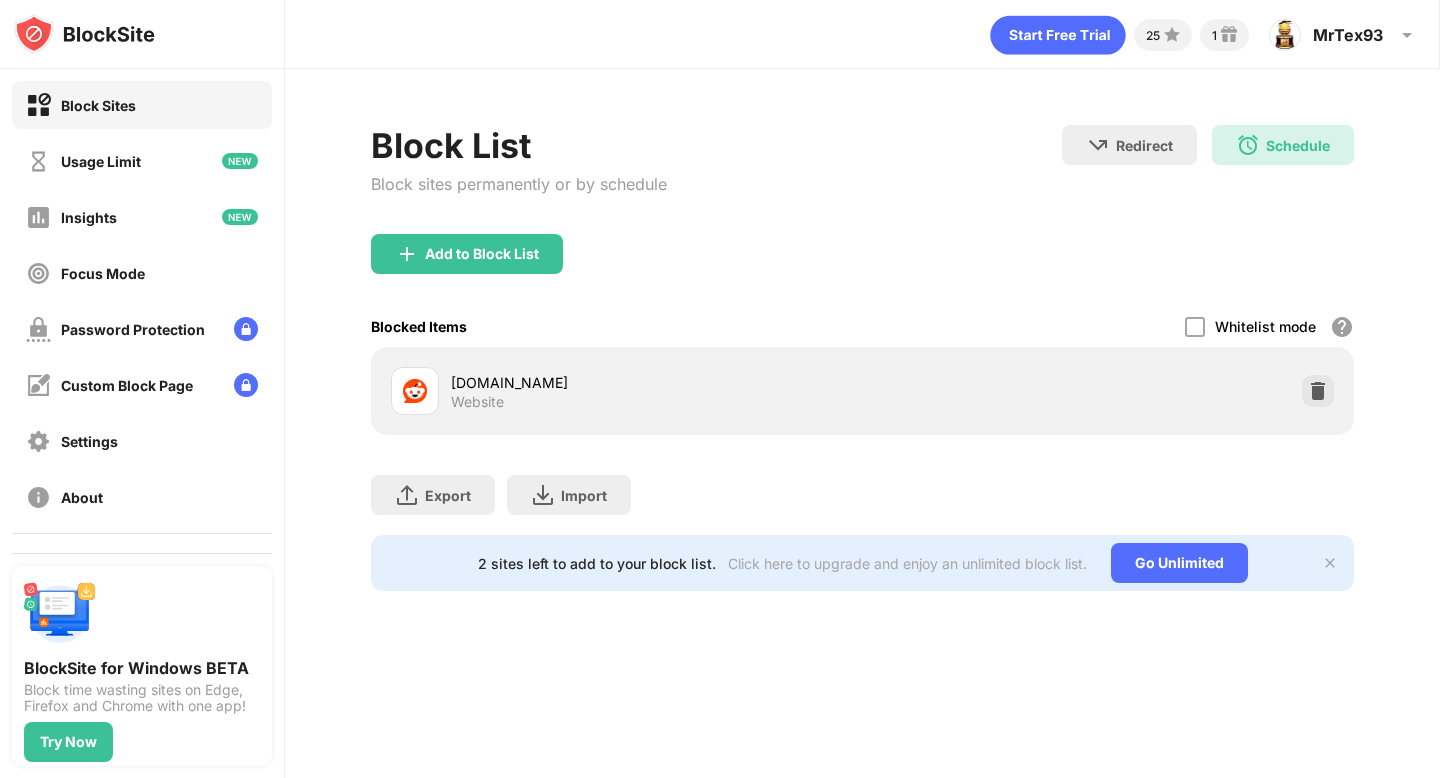click at bounding box center (1318, 391) 